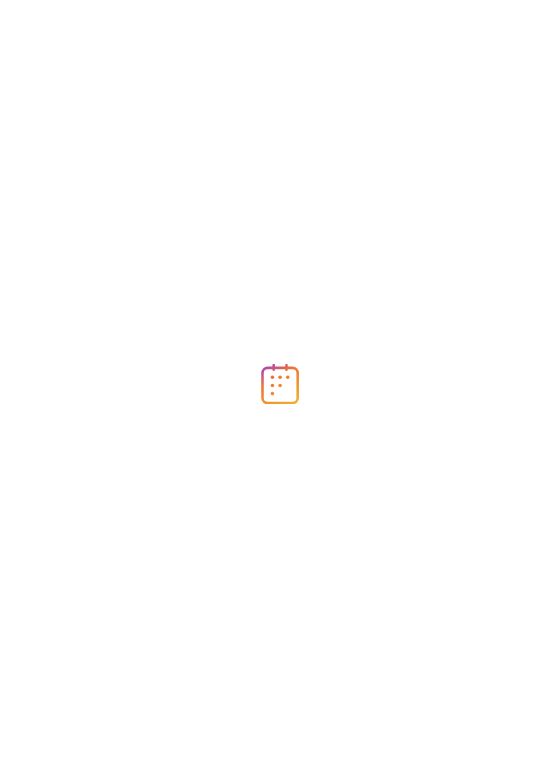 scroll, scrollTop: 0, scrollLeft: 0, axis: both 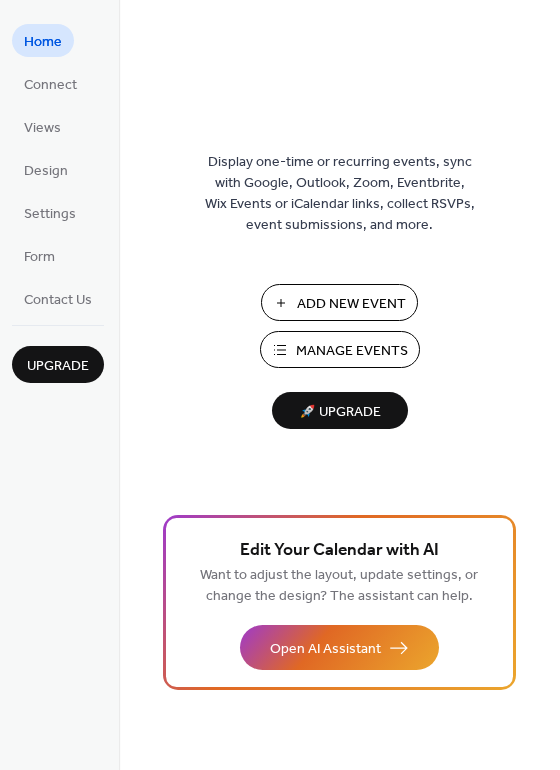 click on "Add New Event" at bounding box center (351, 304) 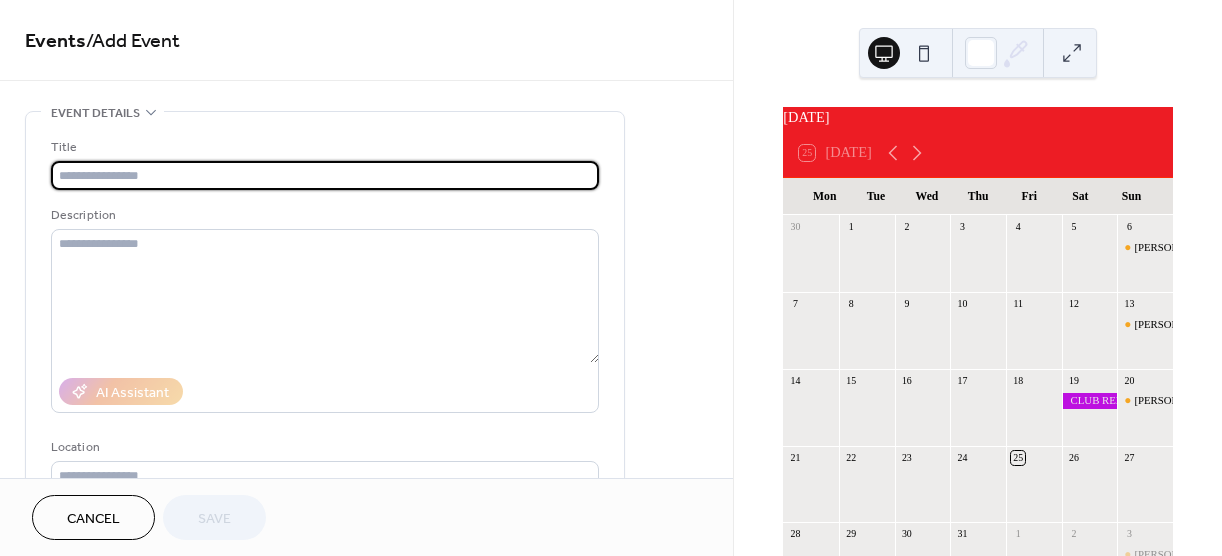 scroll, scrollTop: 0, scrollLeft: 0, axis: both 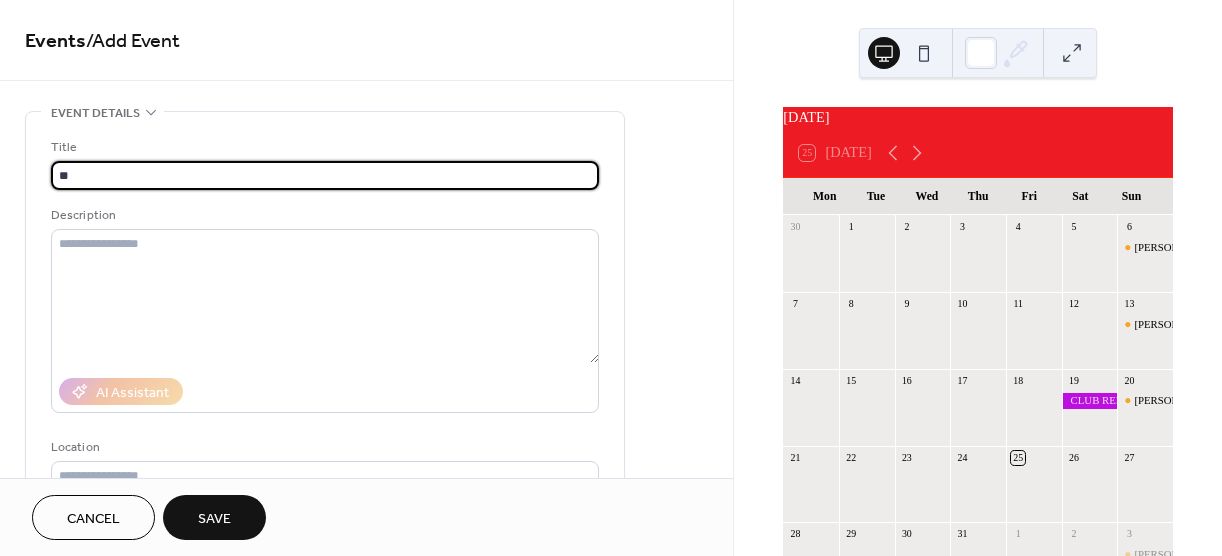 type on "*" 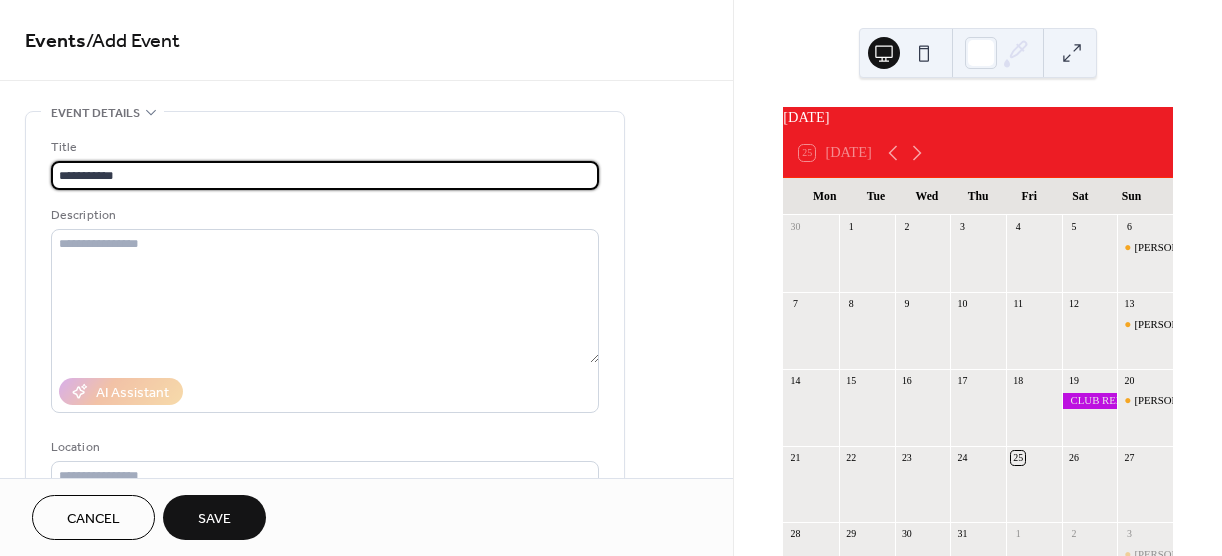 type on "**********" 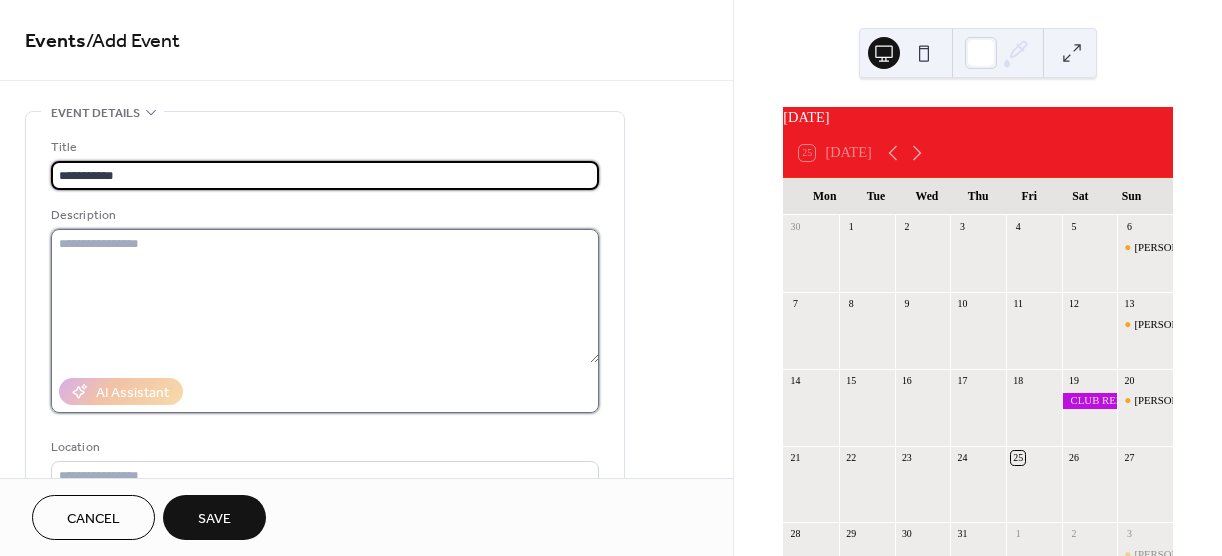 click at bounding box center (325, 296) 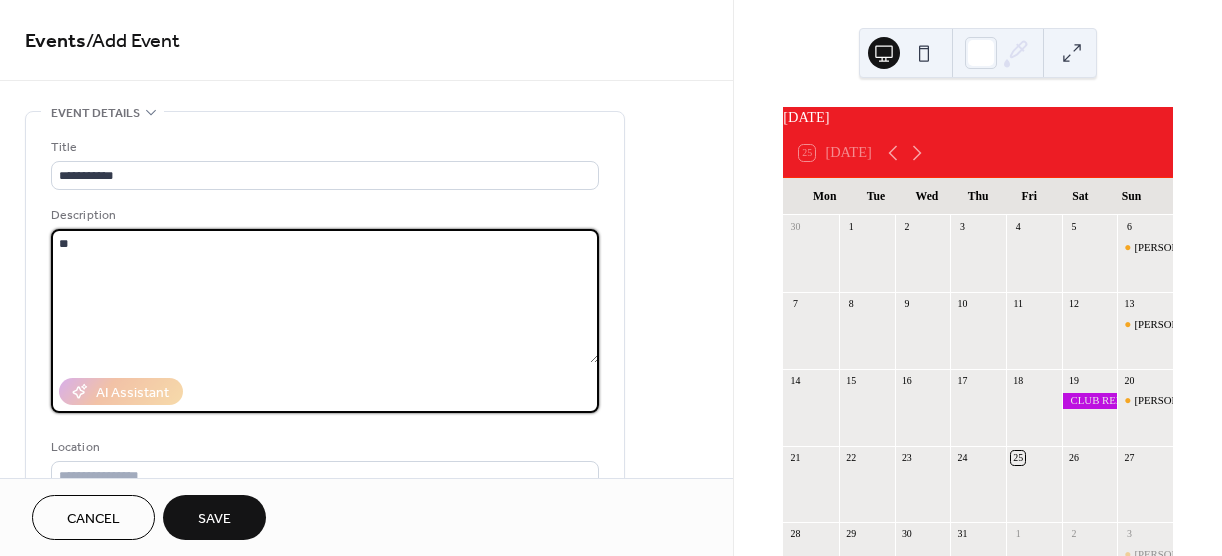 type on "*" 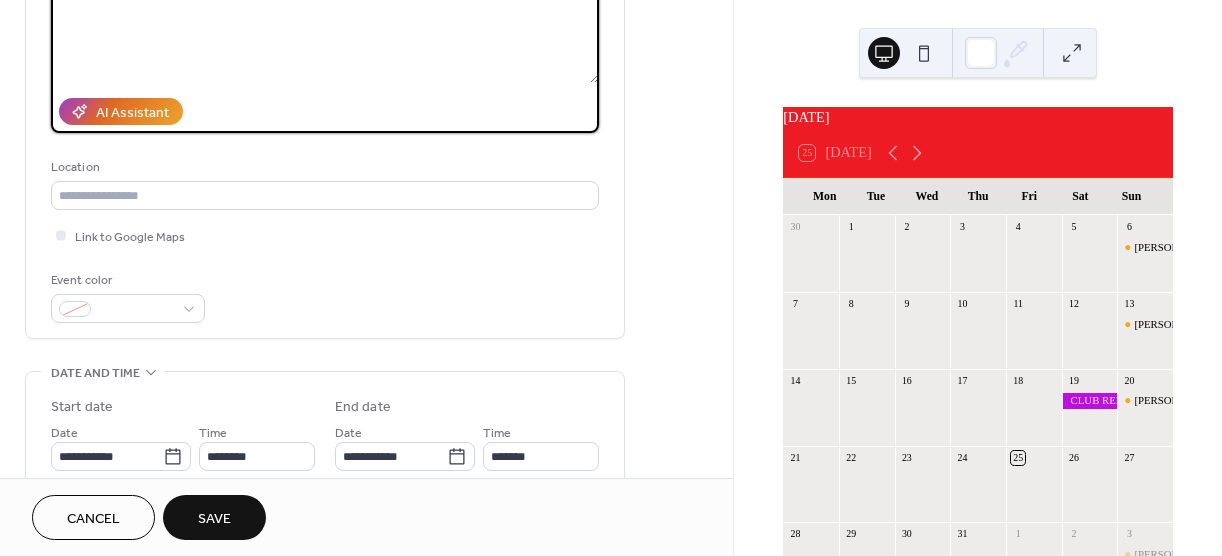 scroll, scrollTop: 284, scrollLeft: 0, axis: vertical 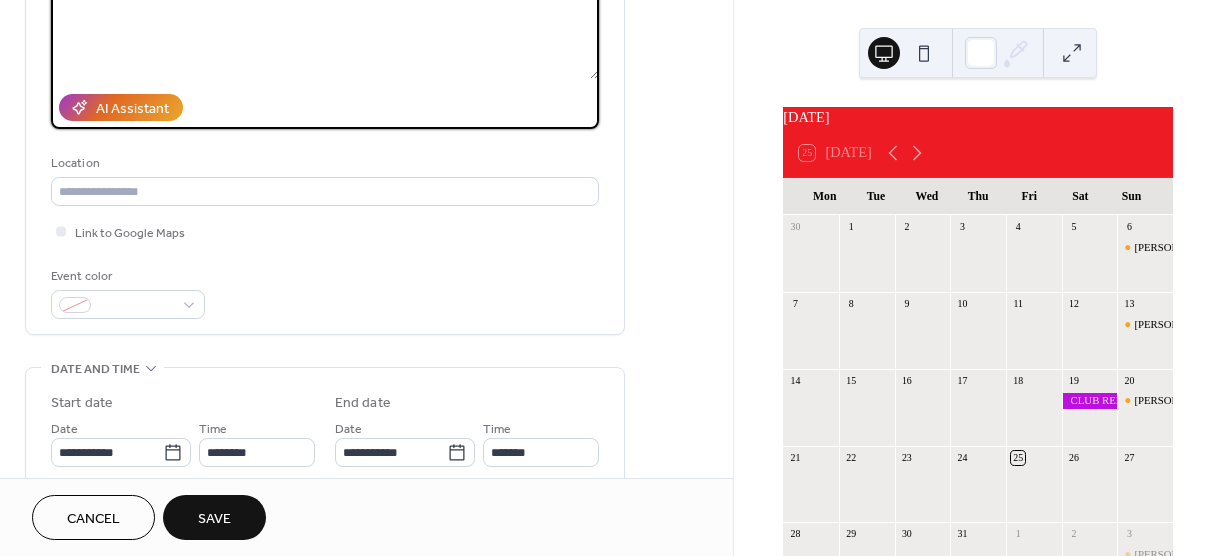 type on "**********" 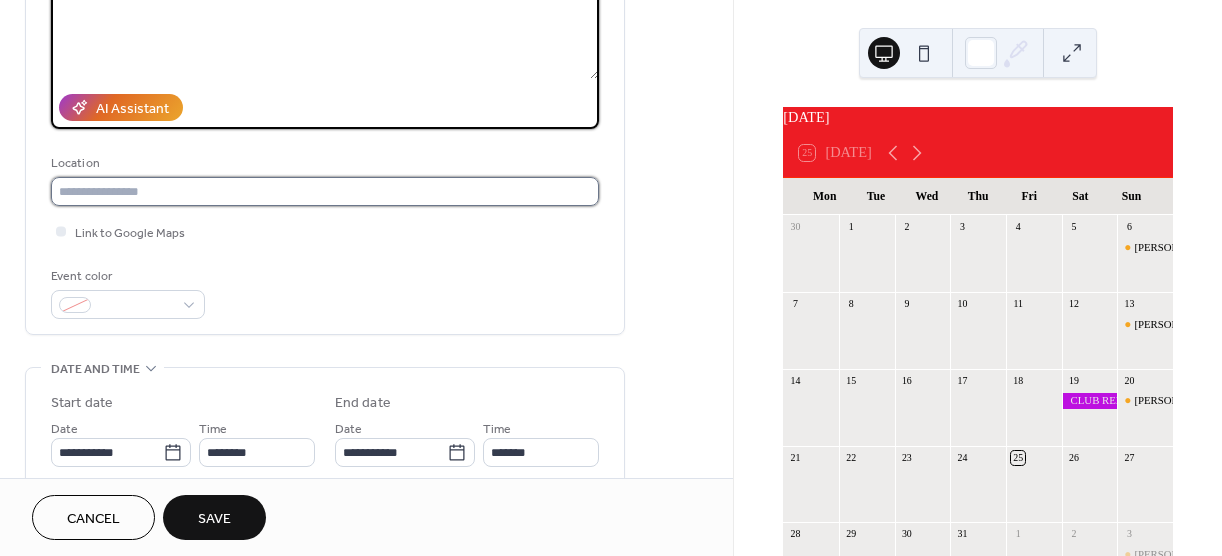 click at bounding box center [325, 191] 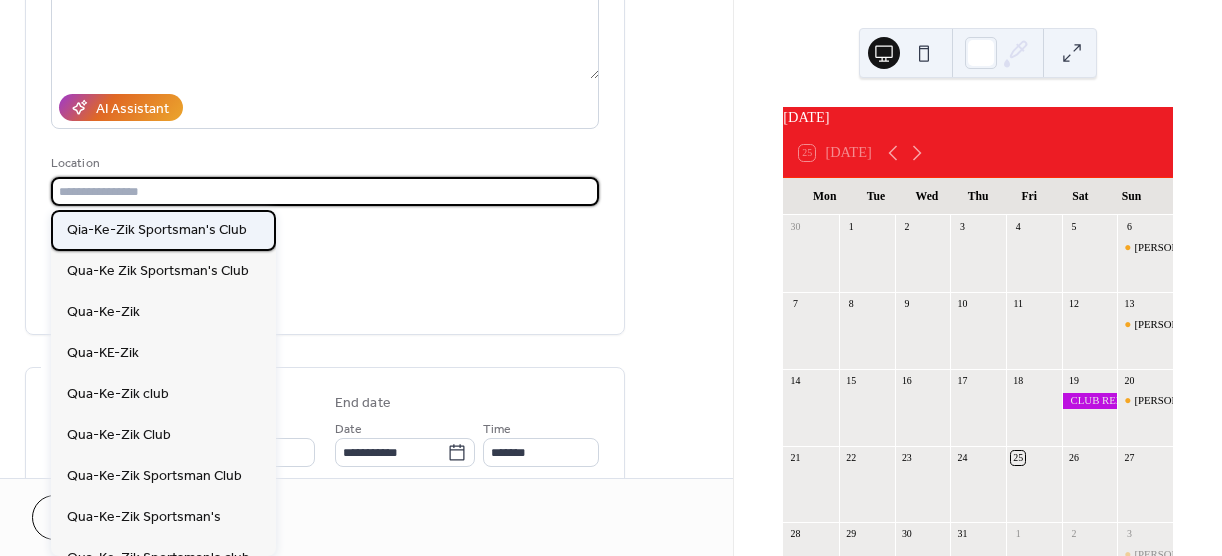 click on "Qia-Ke-Zik Sportsman's Club" at bounding box center (163, 230) 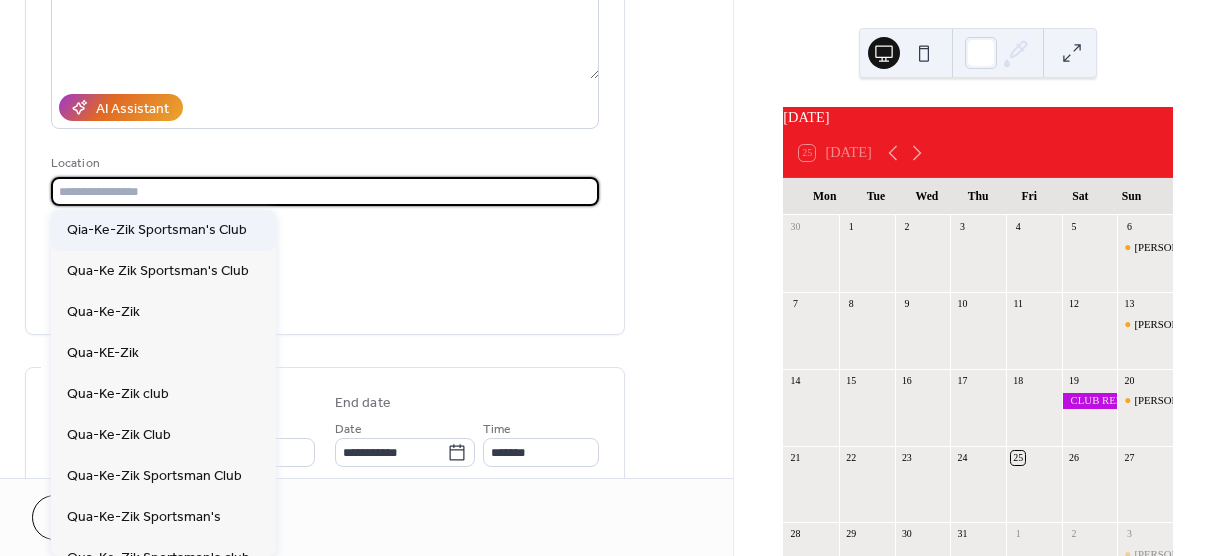 type on "**********" 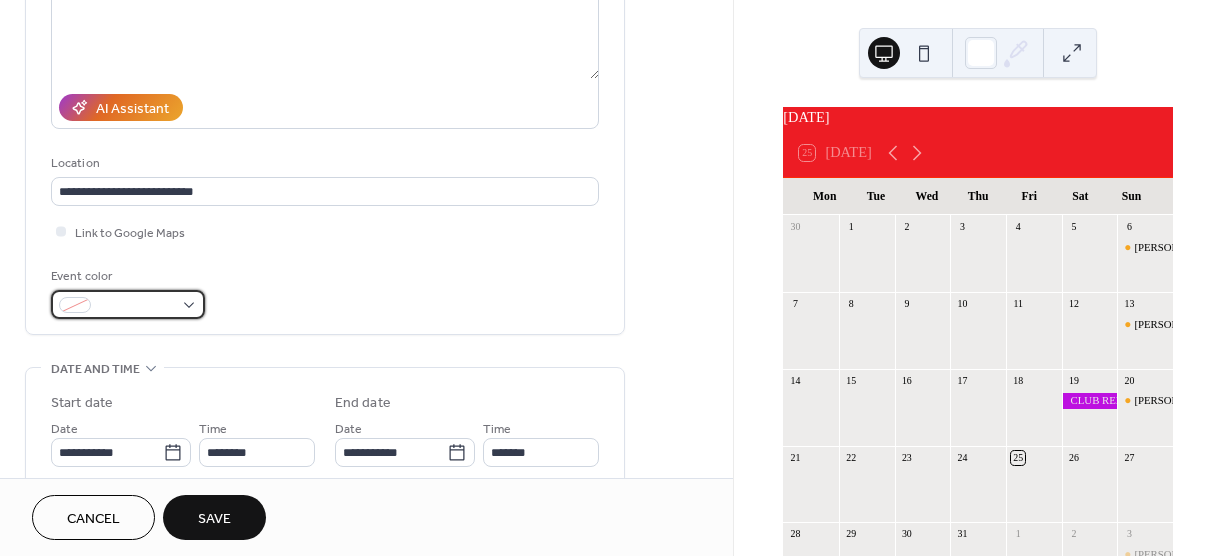 click at bounding box center [128, 304] 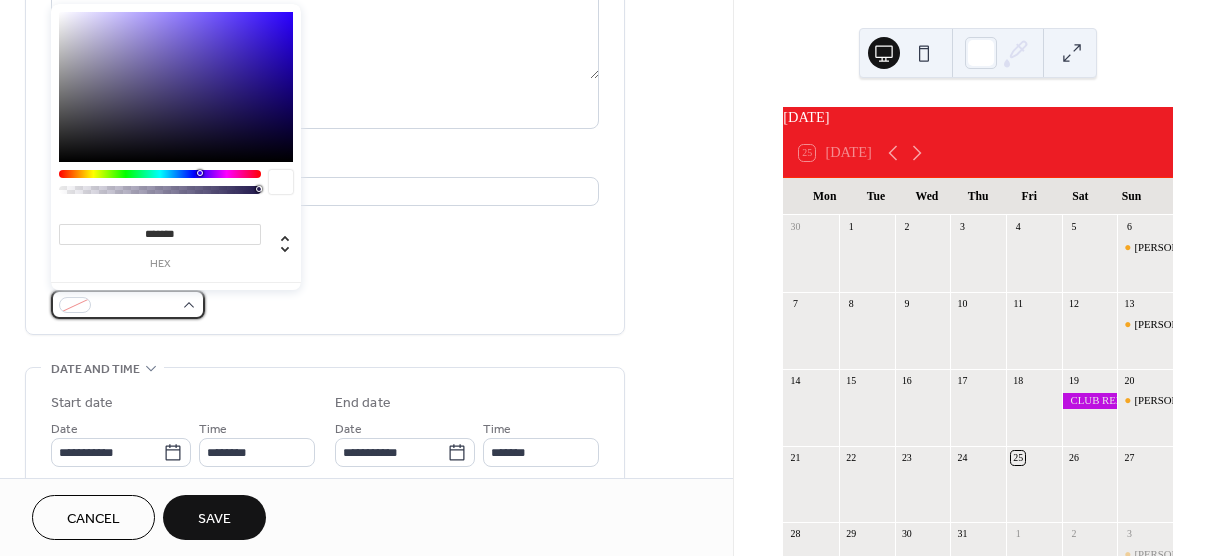 click at bounding box center [128, 304] 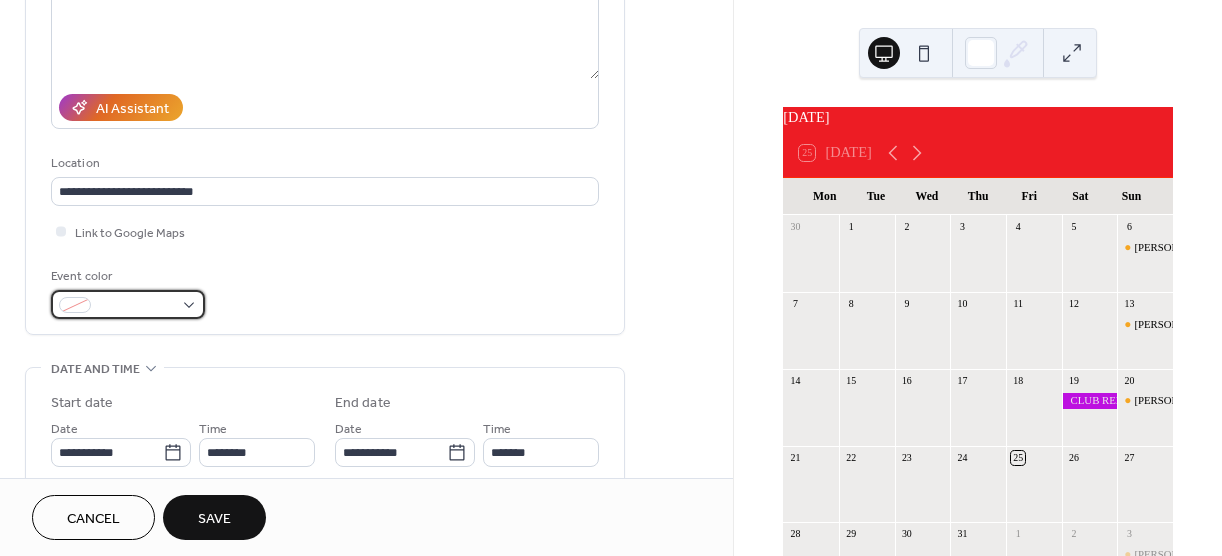 click at bounding box center (128, 304) 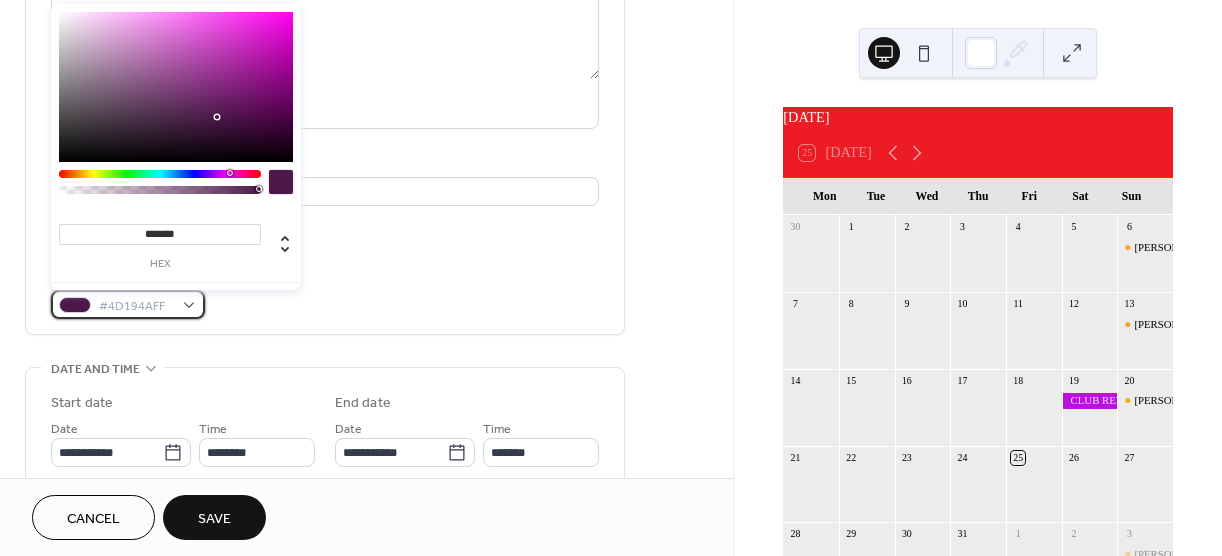 type on "**" 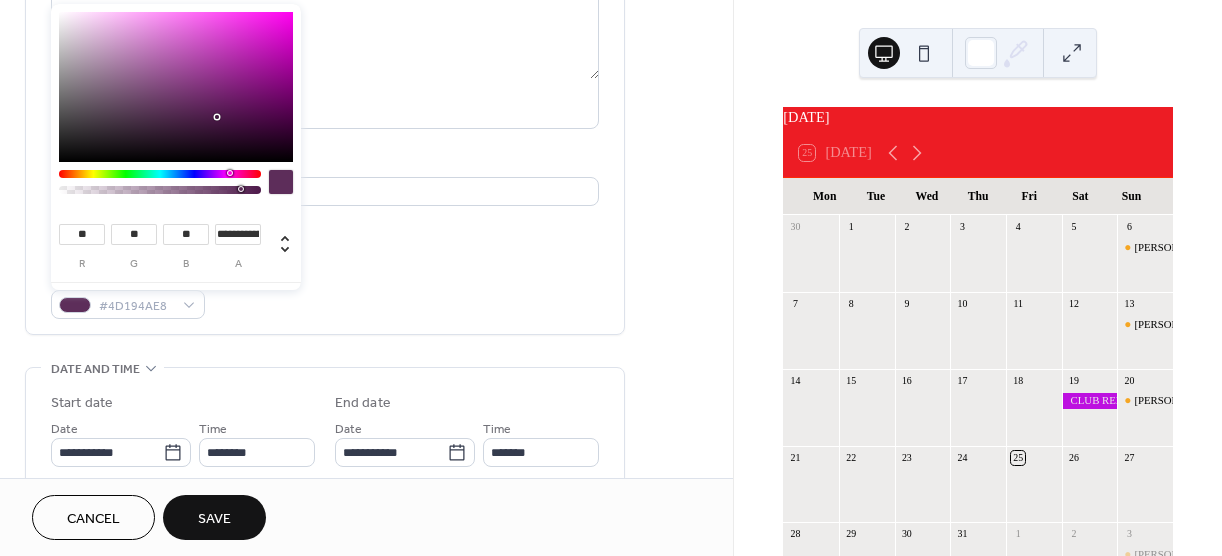 click at bounding box center (241, 189) 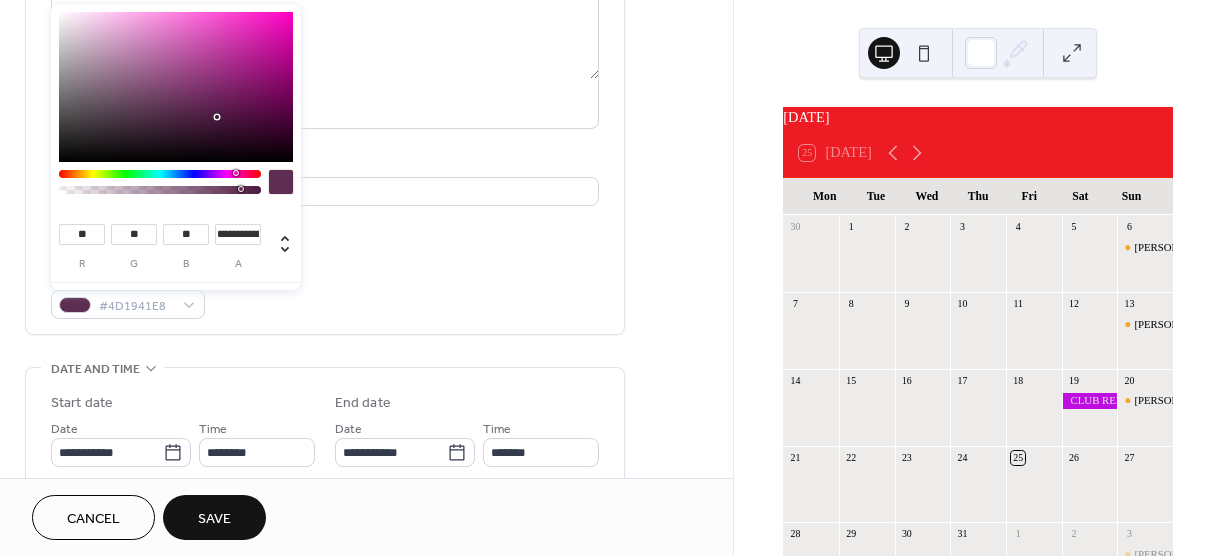 click at bounding box center [236, 173] 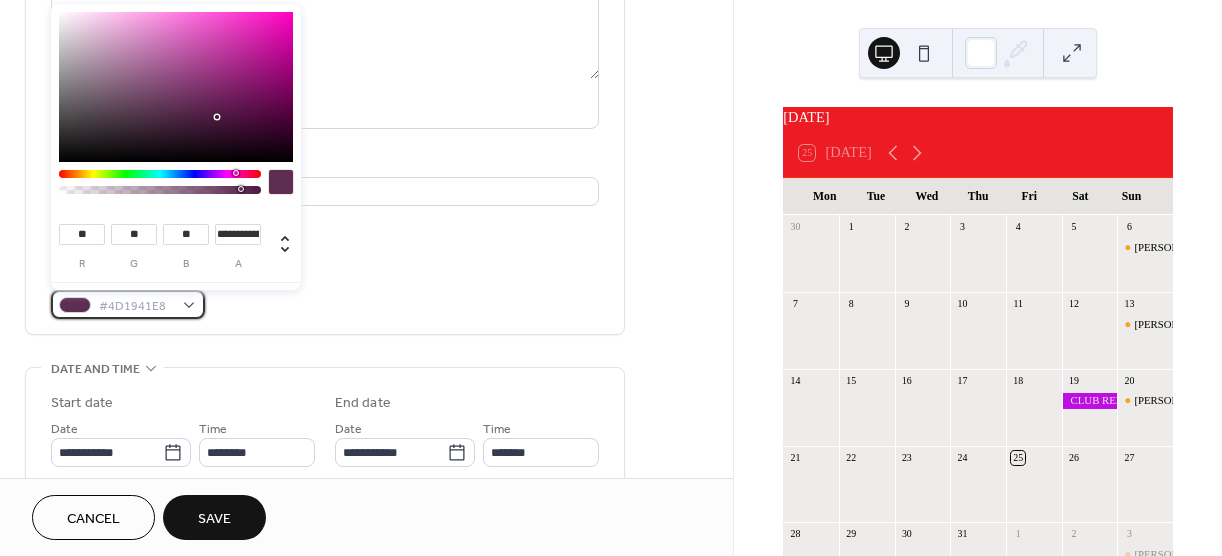 click on "#4D1941E8" at bounding box center (128, 304) 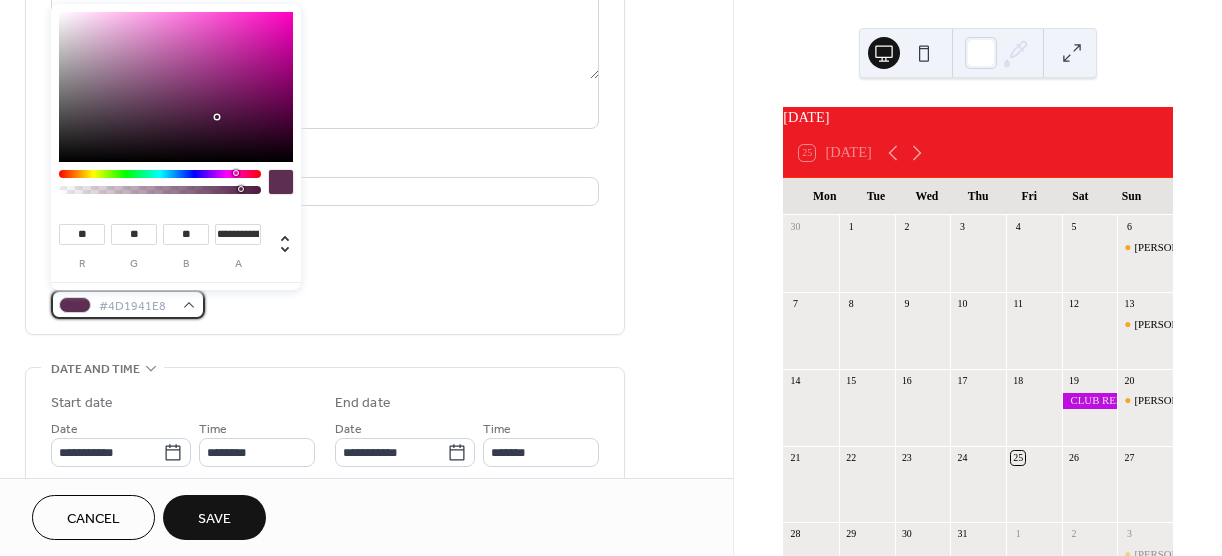 click on "#4D1941E8" at bounding box center [128, 304] 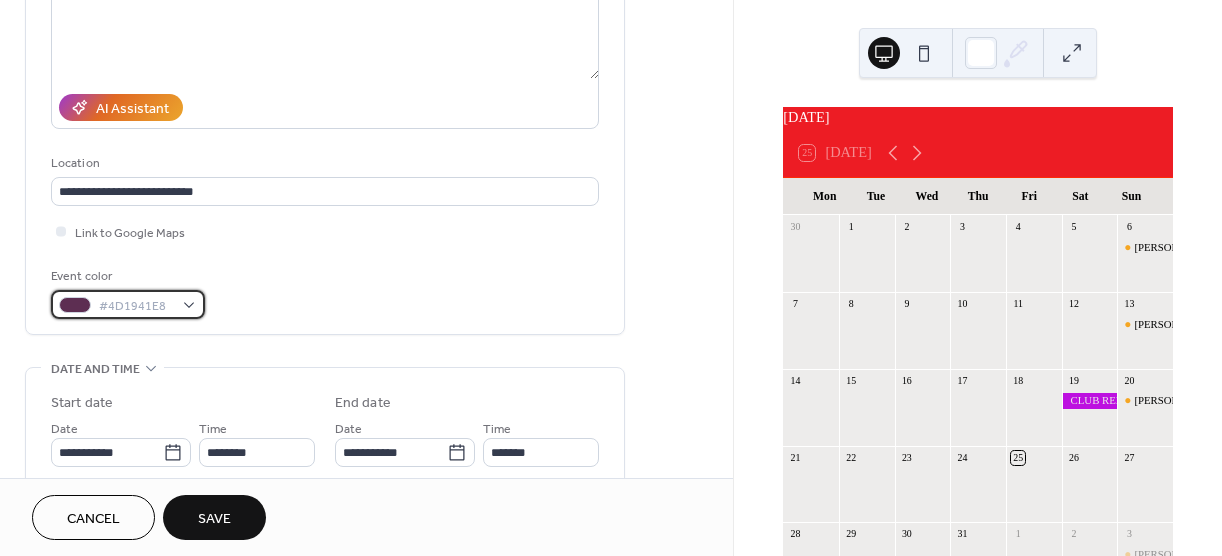 click on "#4D1941E8" at bounding box center [128, 304] 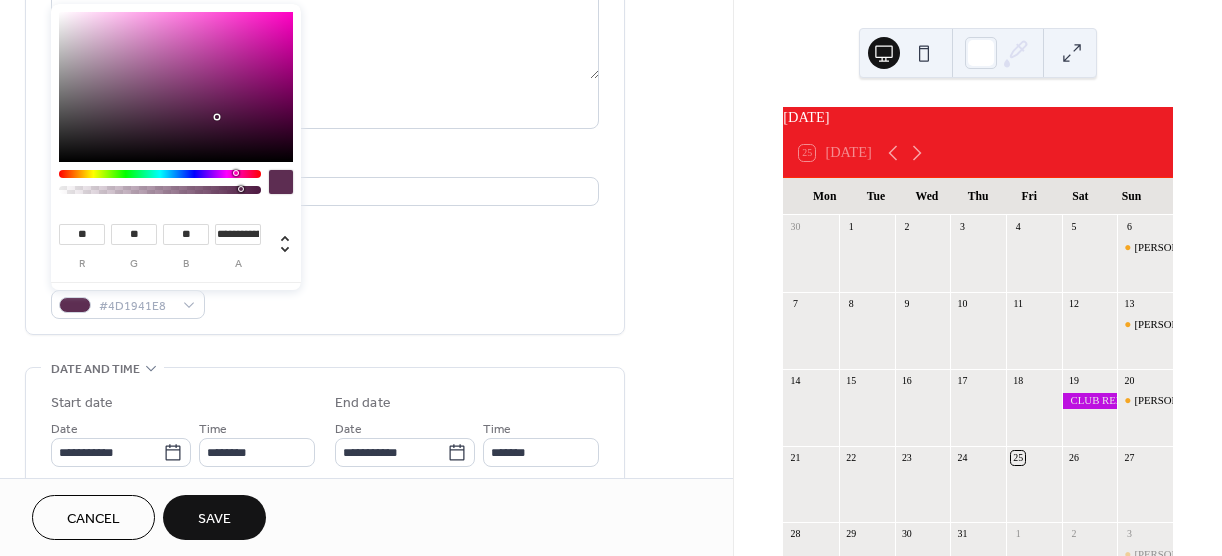 click at bounding box center [160, 187] 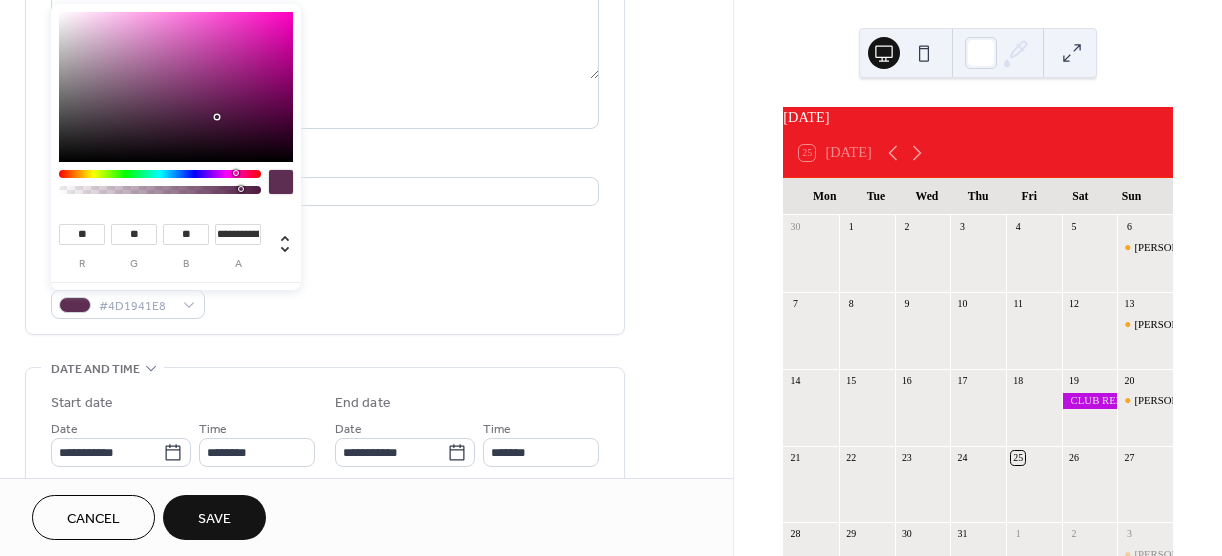 click 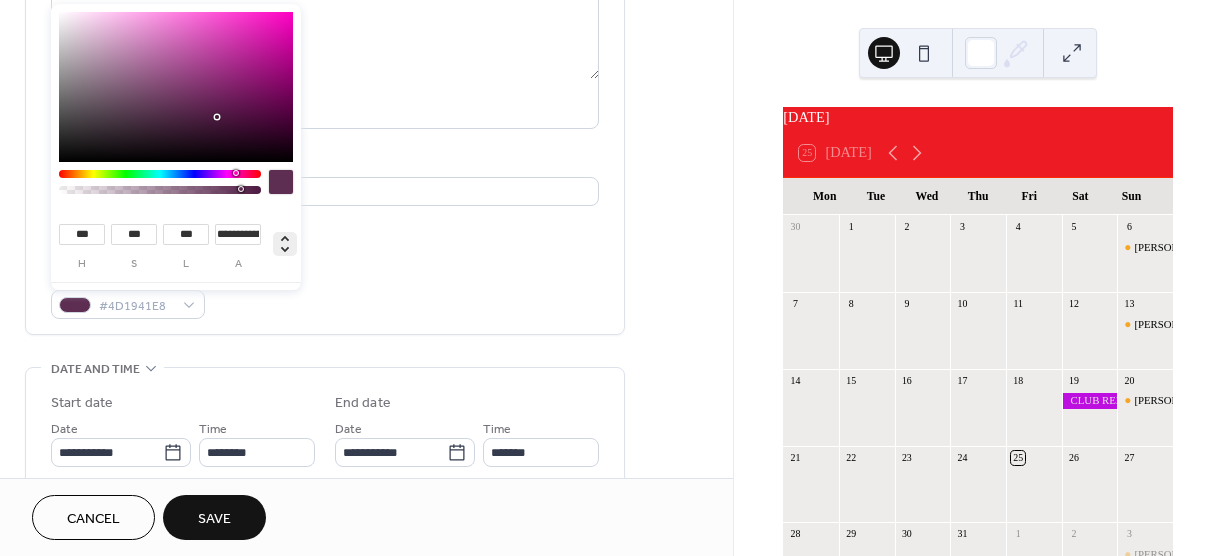 click at bounding box center [279, 249] 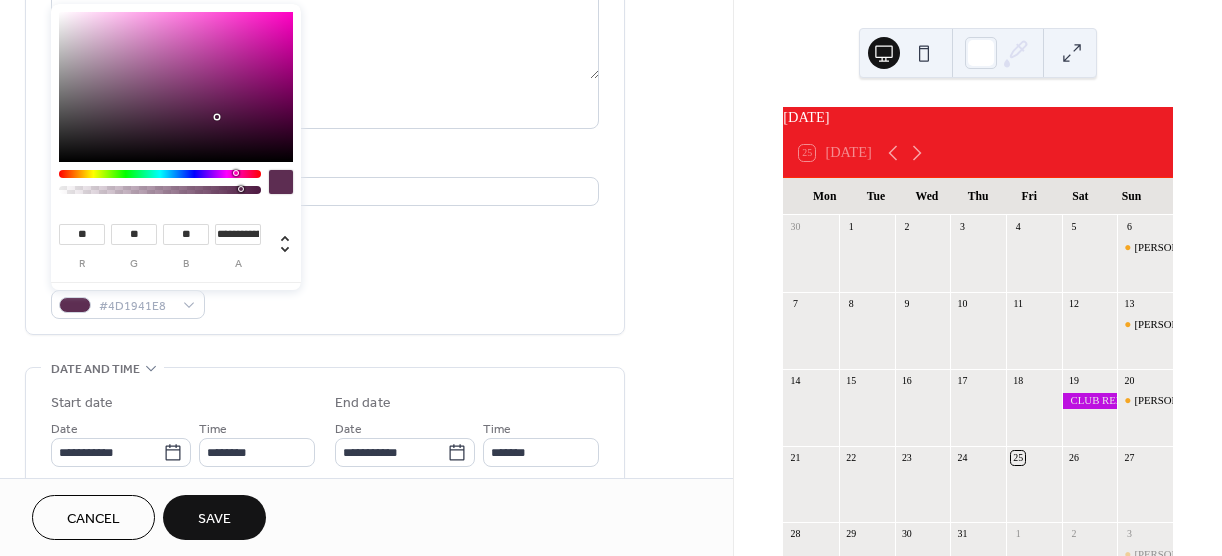 click at bounding box center [279, 249] 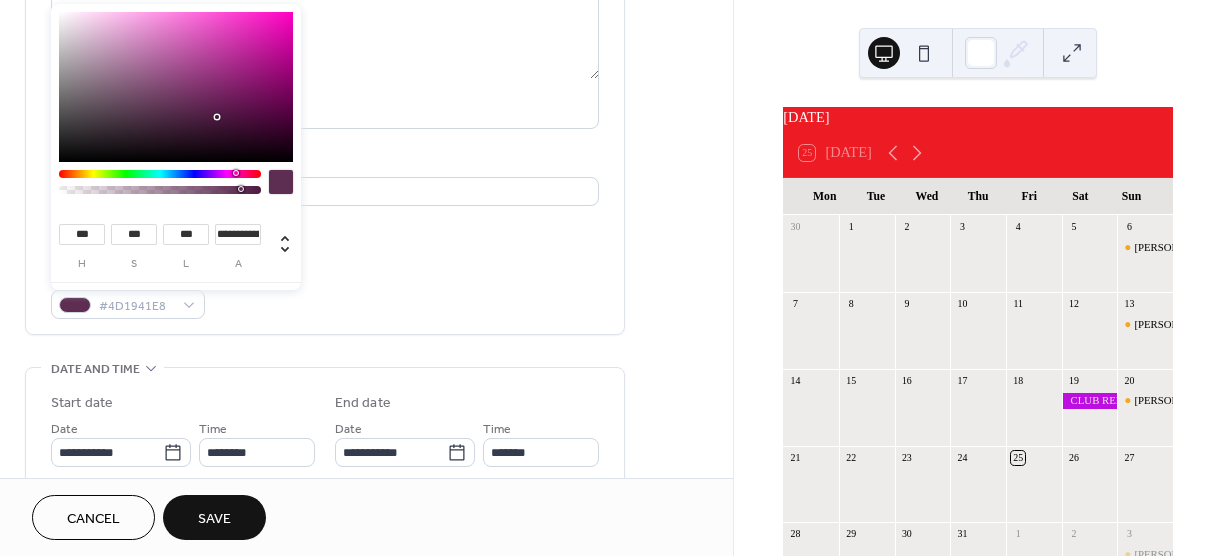 click at bounding box center [279, 249] 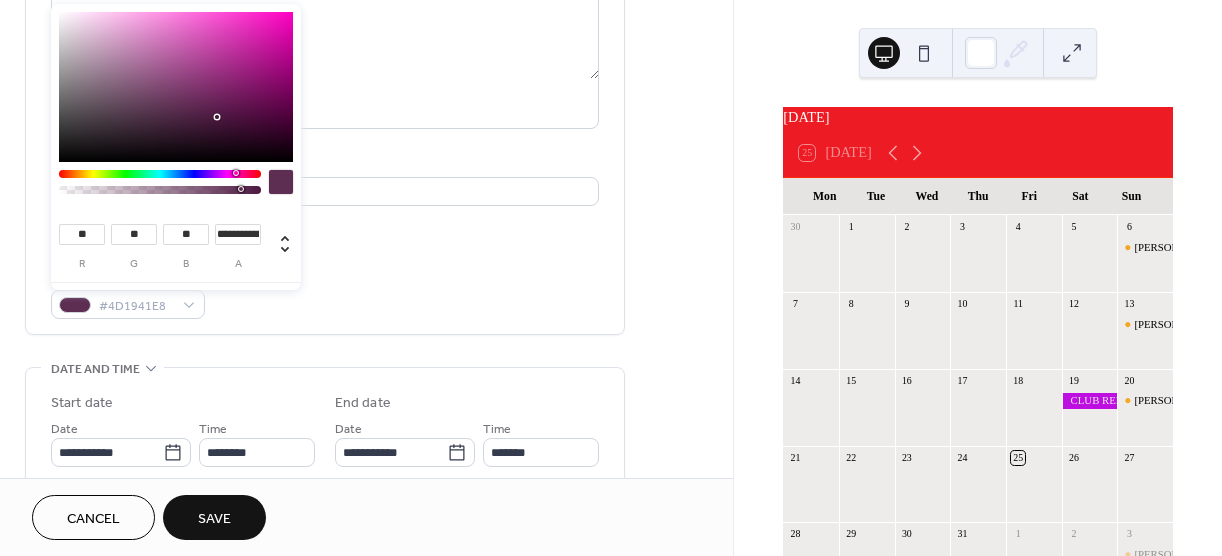 click at bounding box center [279, 249] 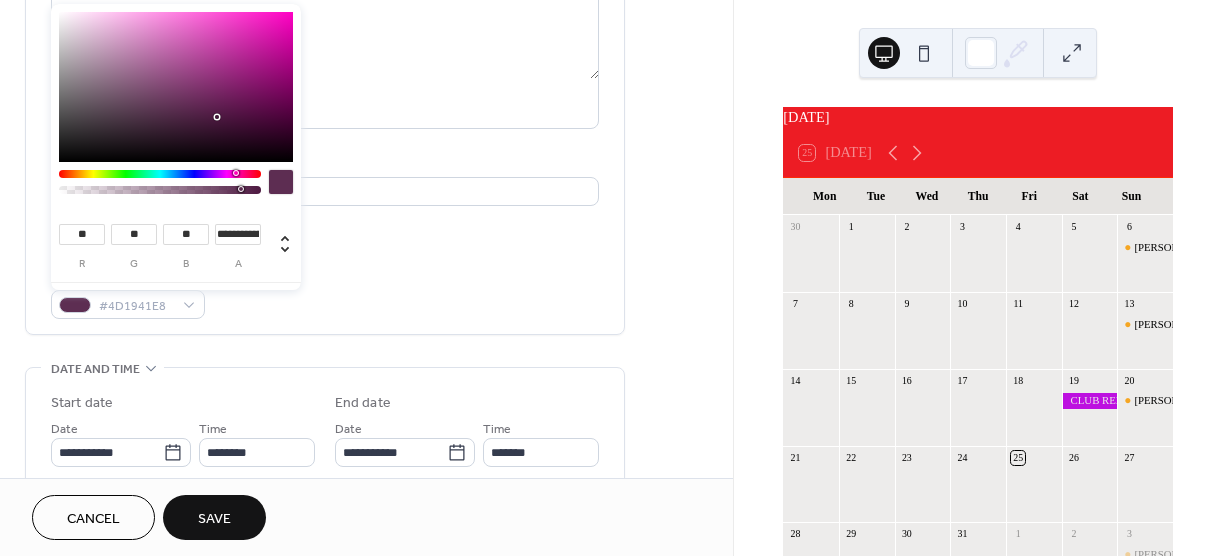 type on "***" 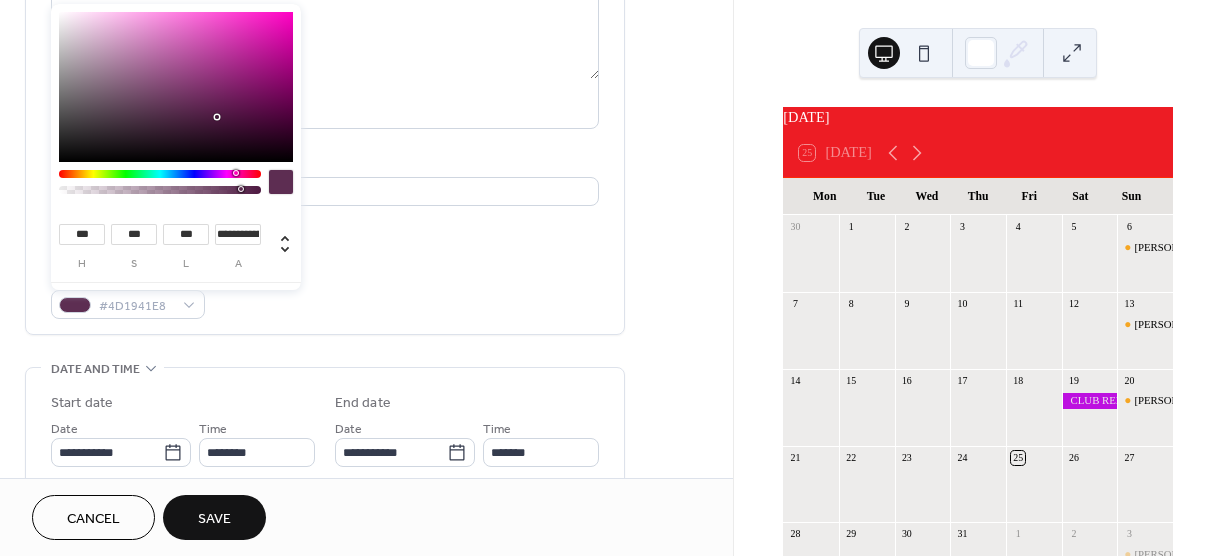 click 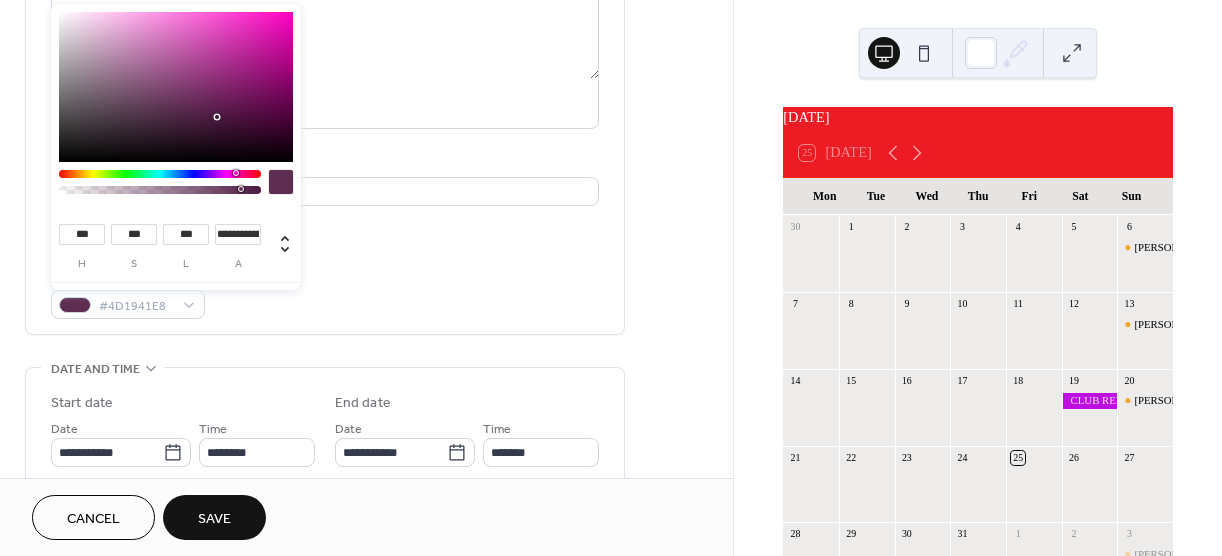 type on "**" 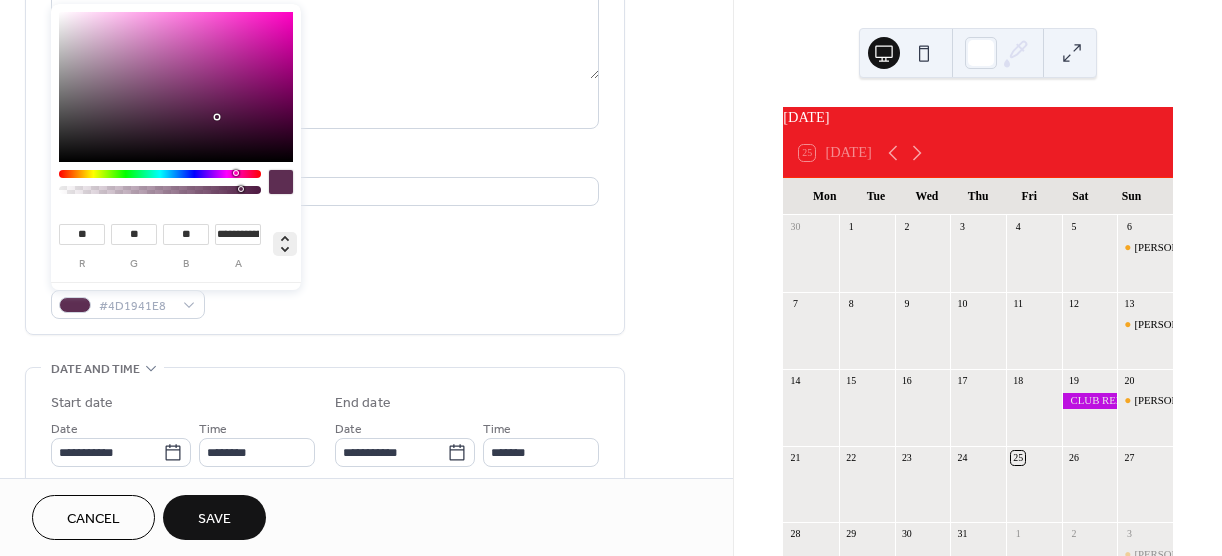 click 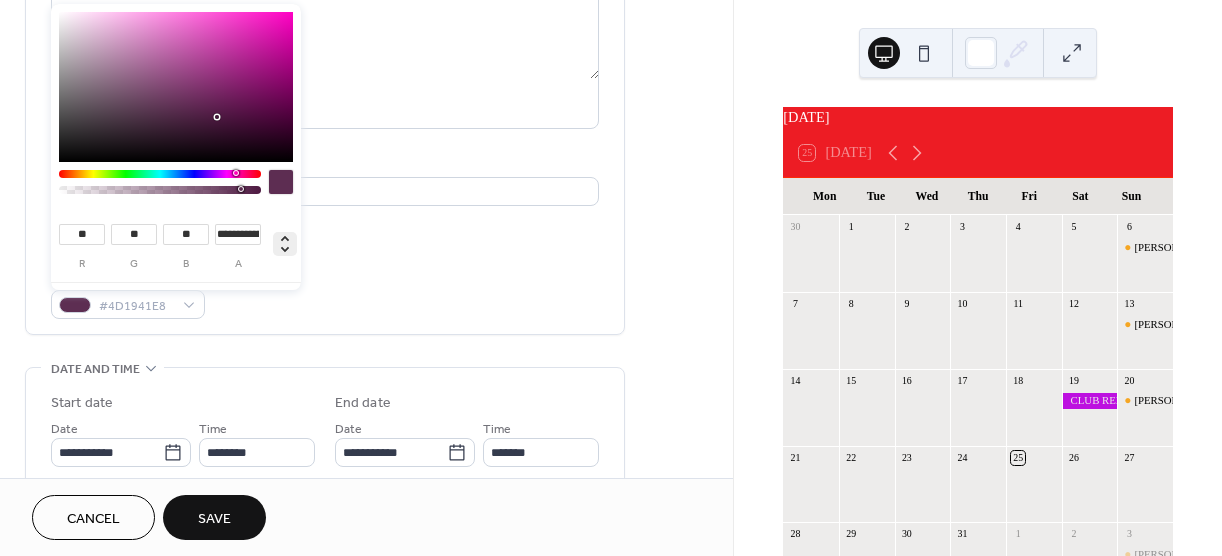 type on "***" 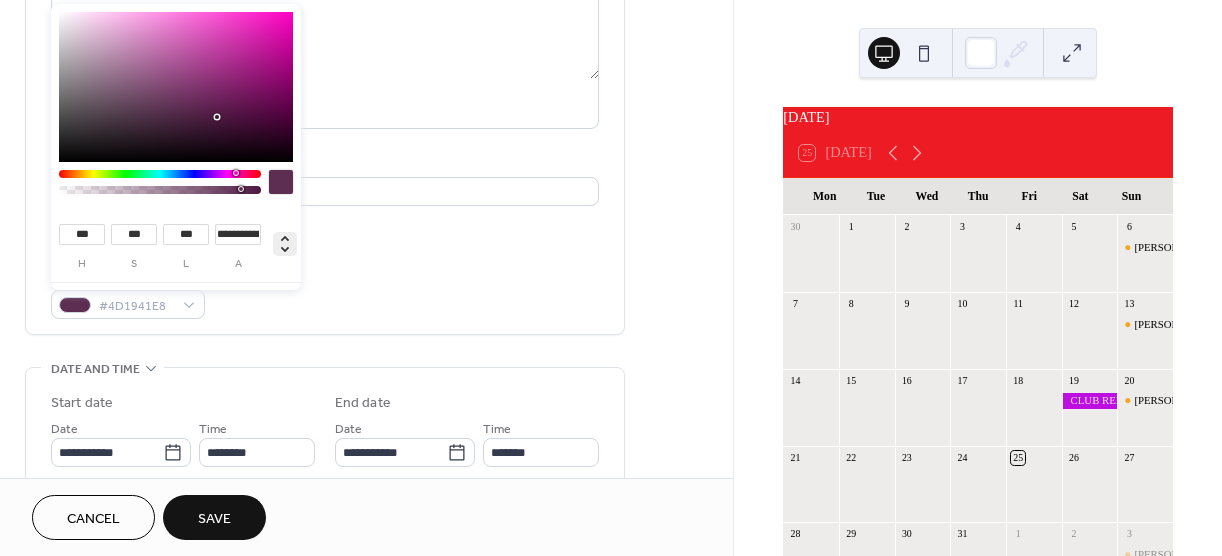 click 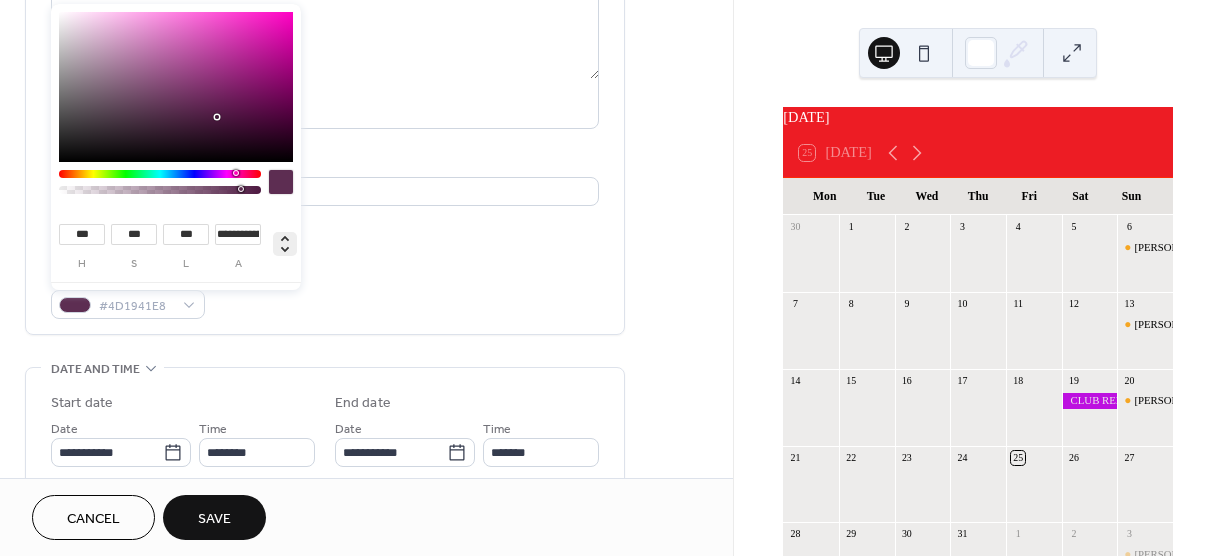 type on "**" 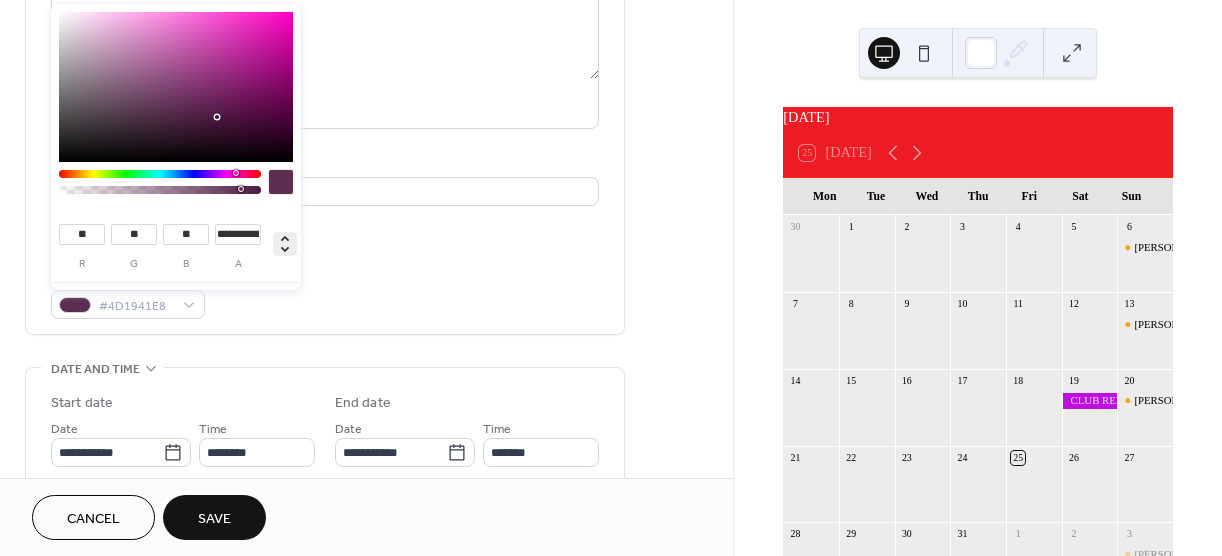 click on "**********" at bounding box center [176, 178] 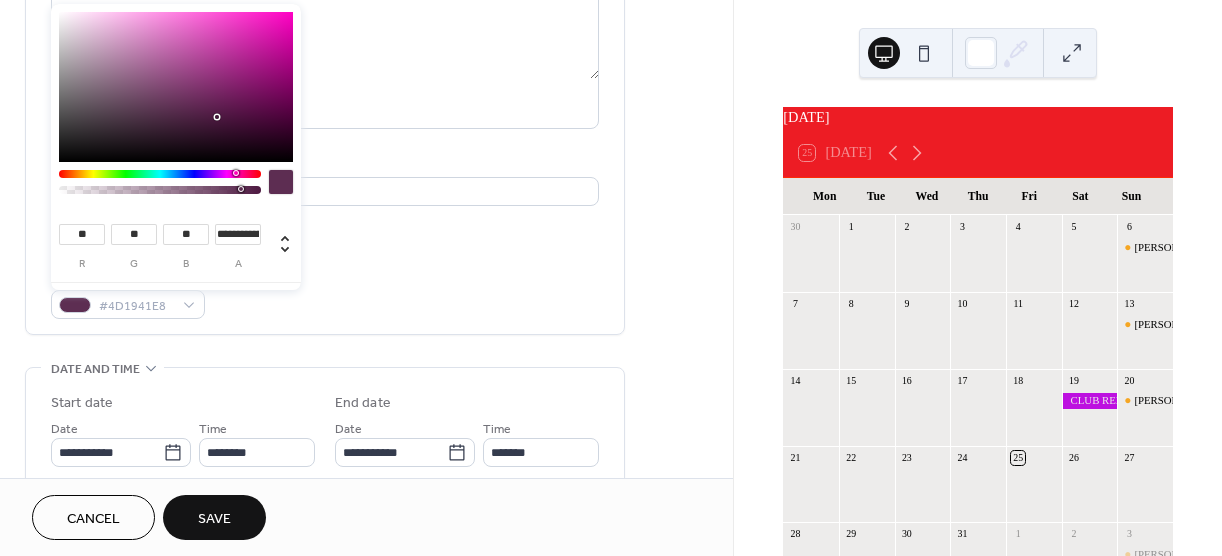 click on "Link to Google Maps" at bounding box center (325, 231) 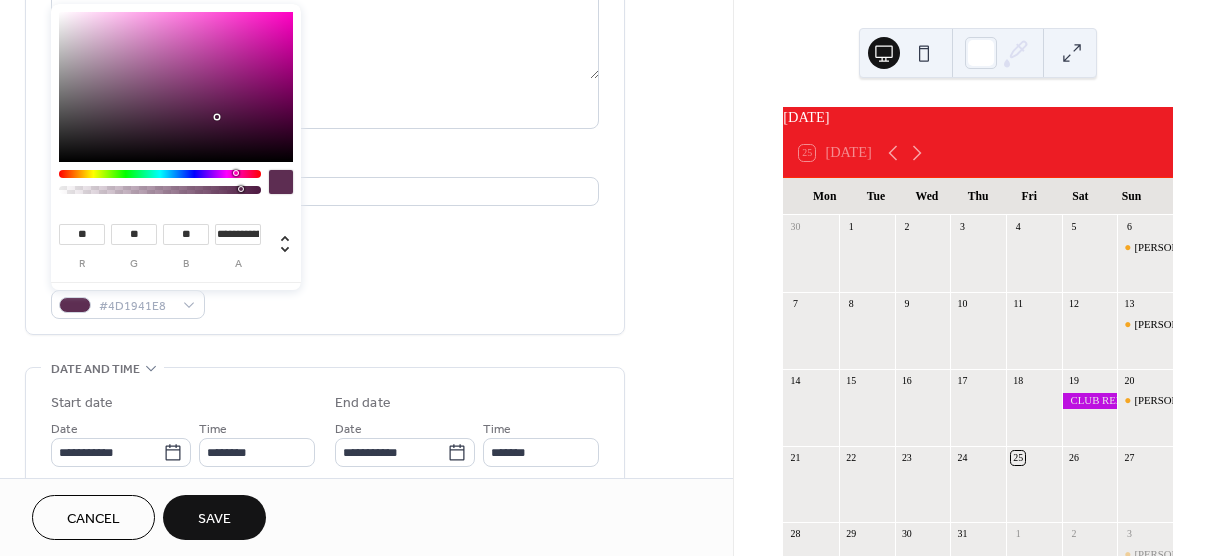 click on "Link to Google Maps" at bounding box center [325, 231] 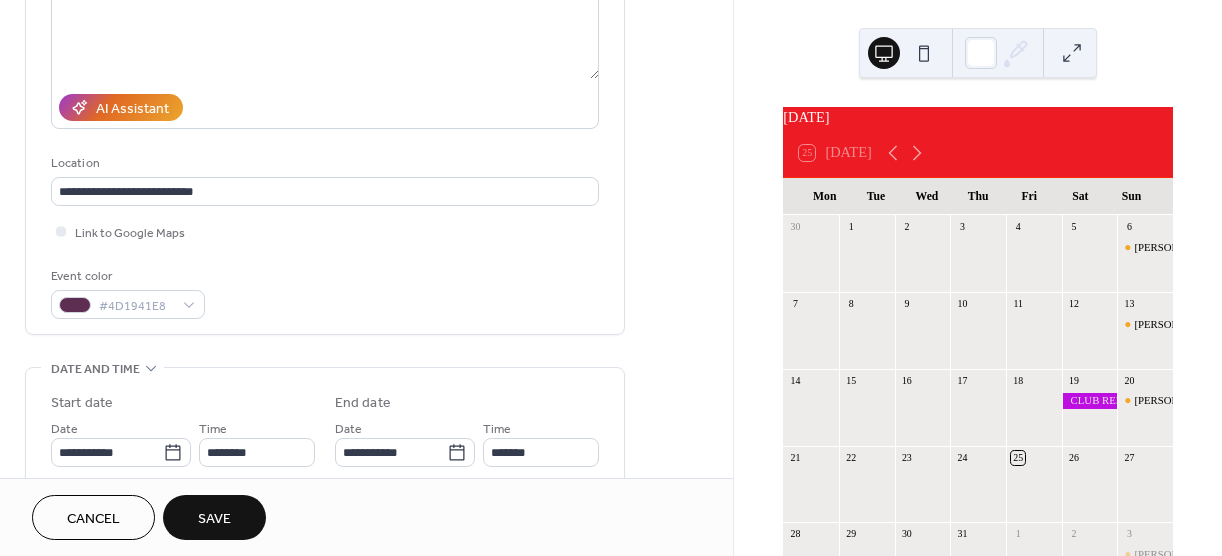 click on "Link to Google Maps" at bounding box center (325, 231) 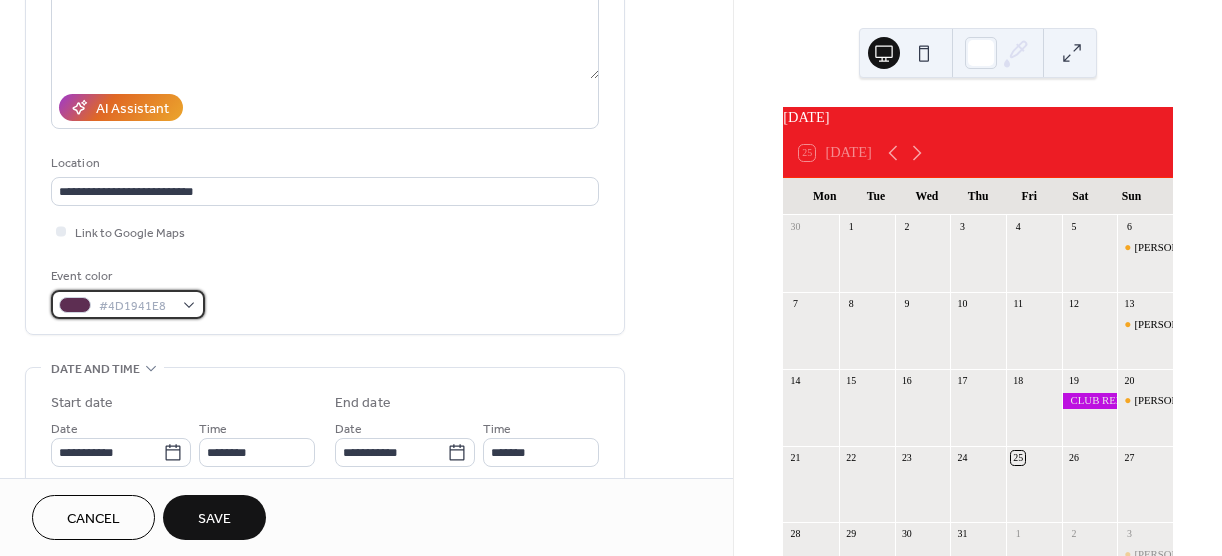 click on "#4D1941E8" at bounding box center (136, 306) 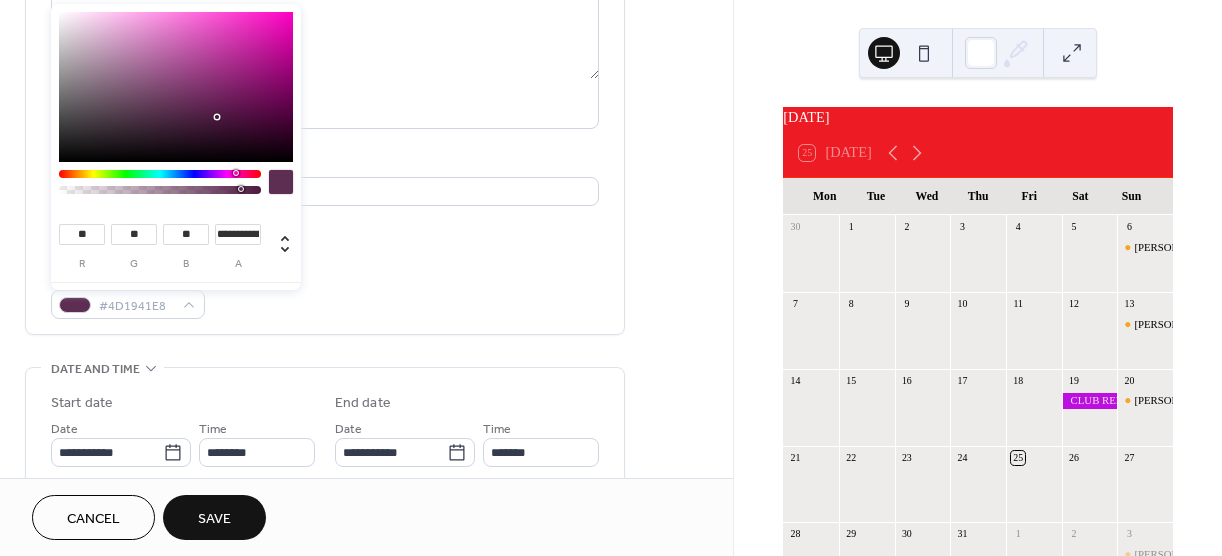 click at bounding box center [279, 249] 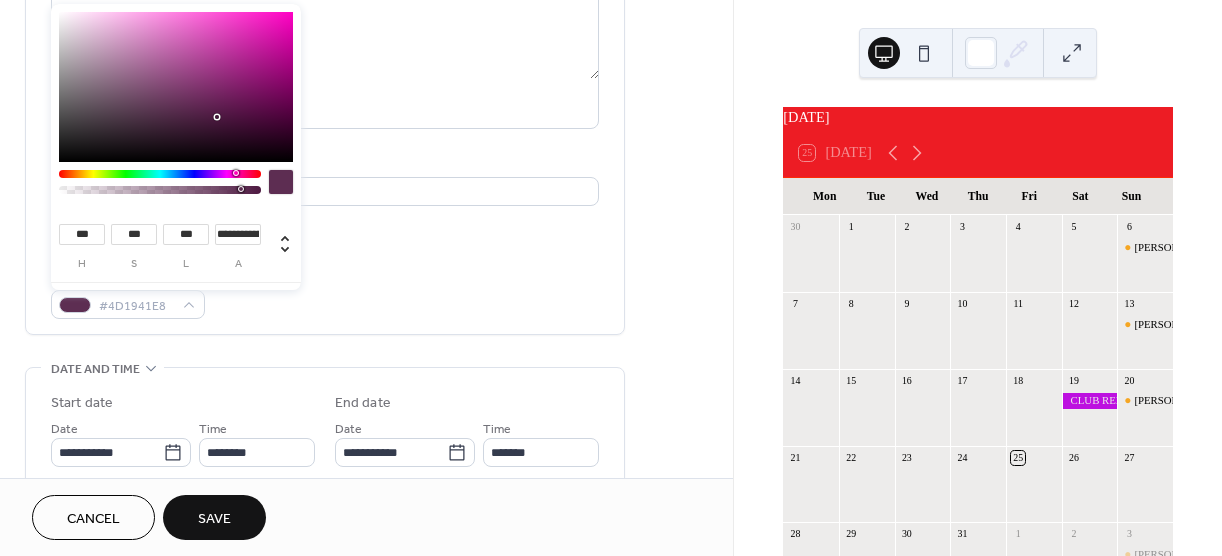 click at bounding box center [279, 249] 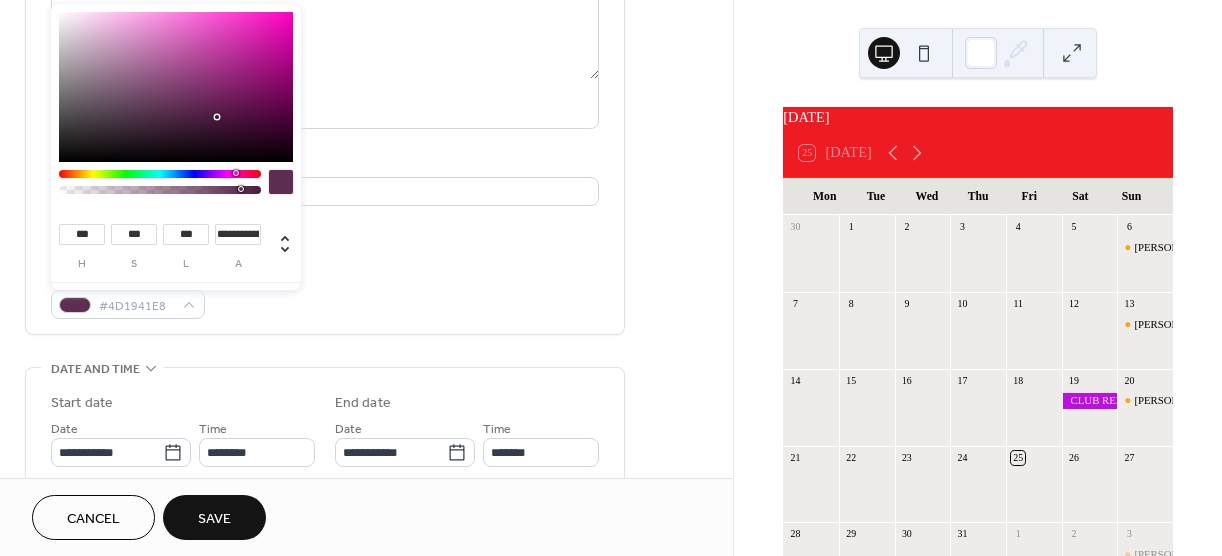 type on "**" 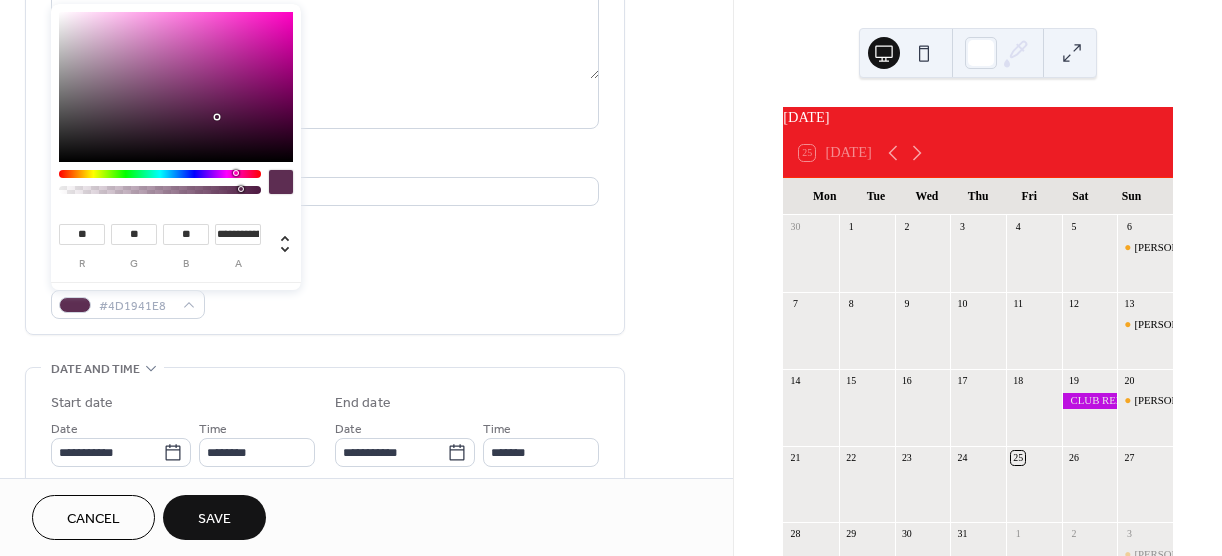 click at bounding box center (279, 249) 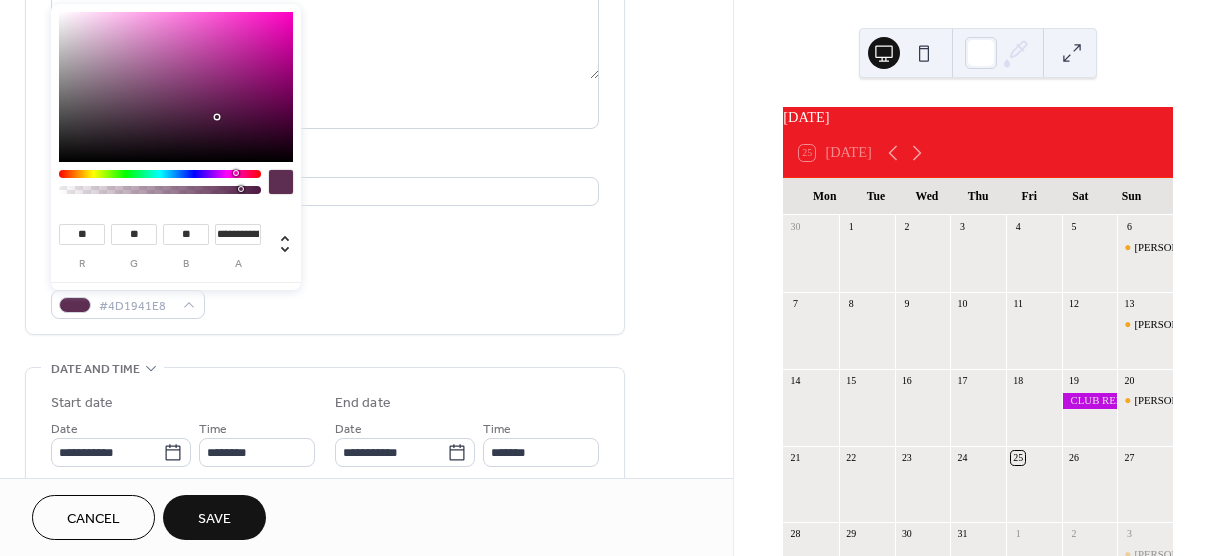 type on "***" 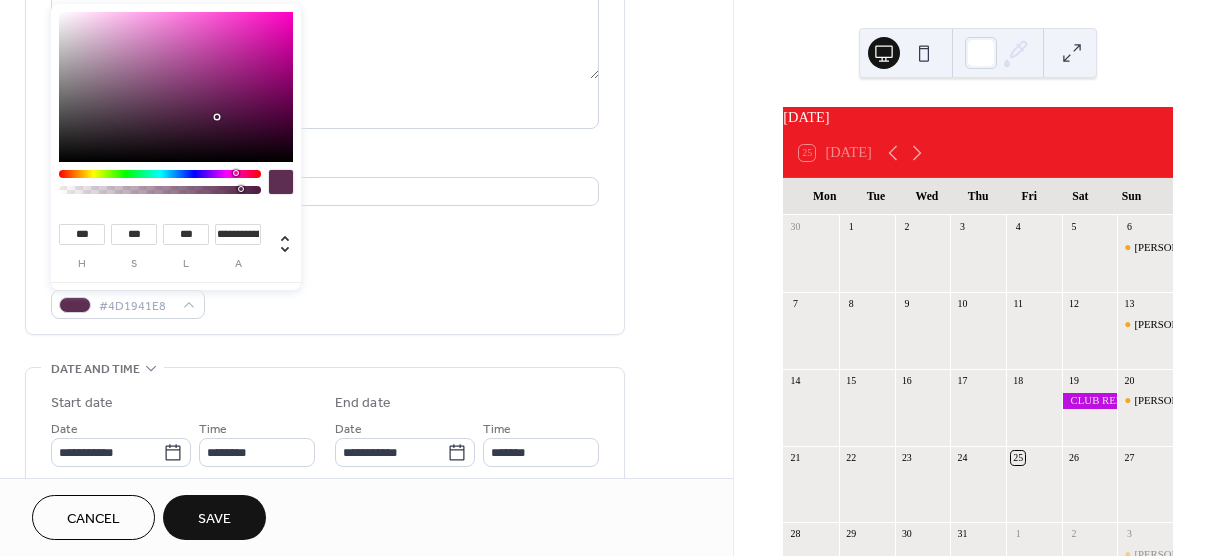click at bounding box center [279, 249] 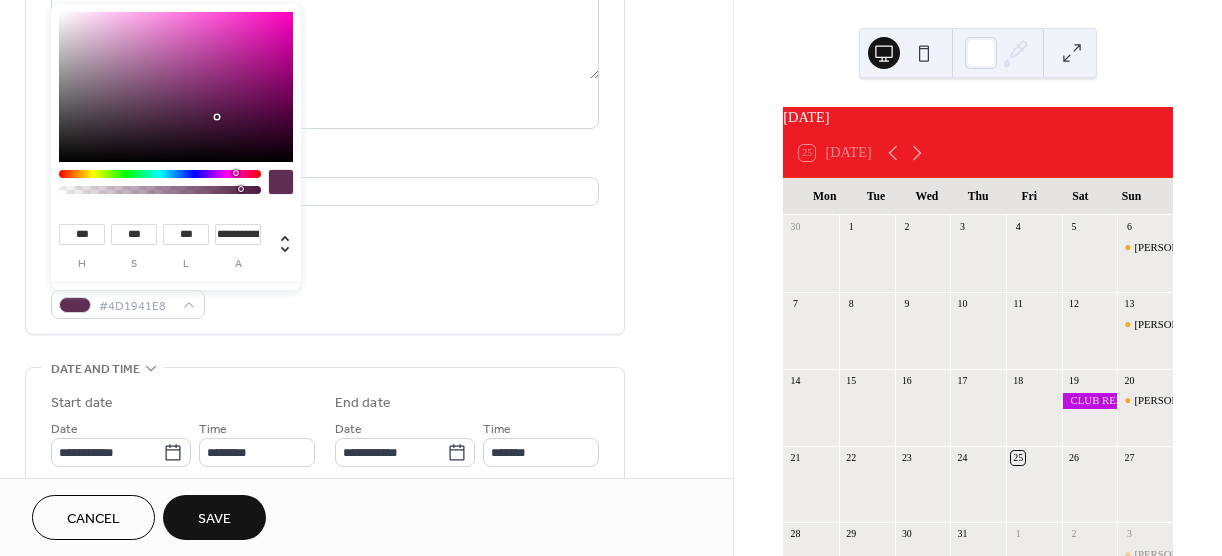 type on "**" 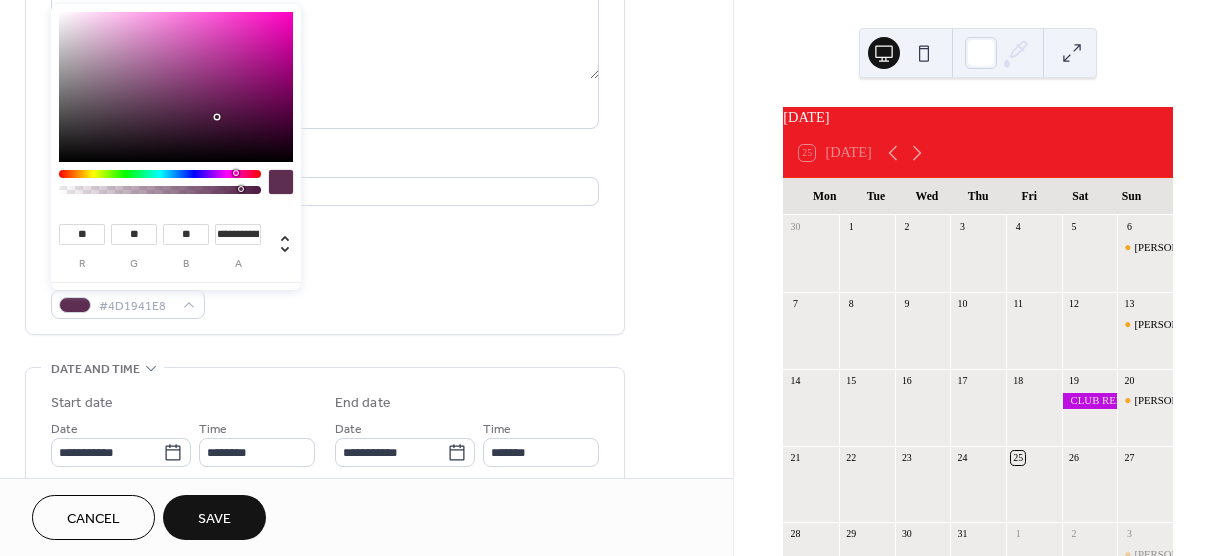click at bounding box center (279, 249) 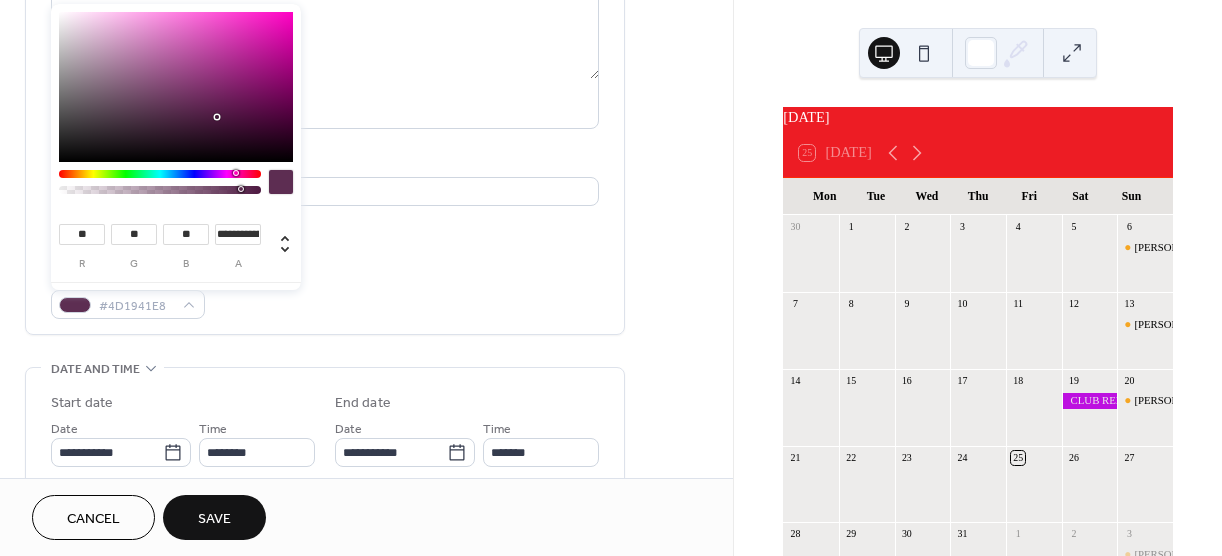 type on "***" 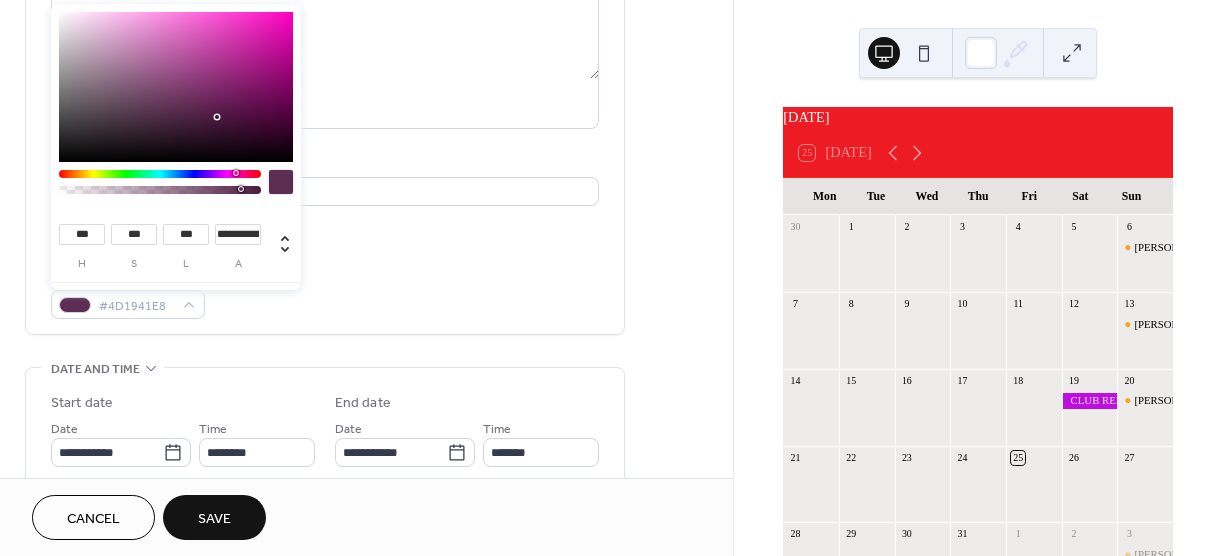 click at bounding box center (160, 187) 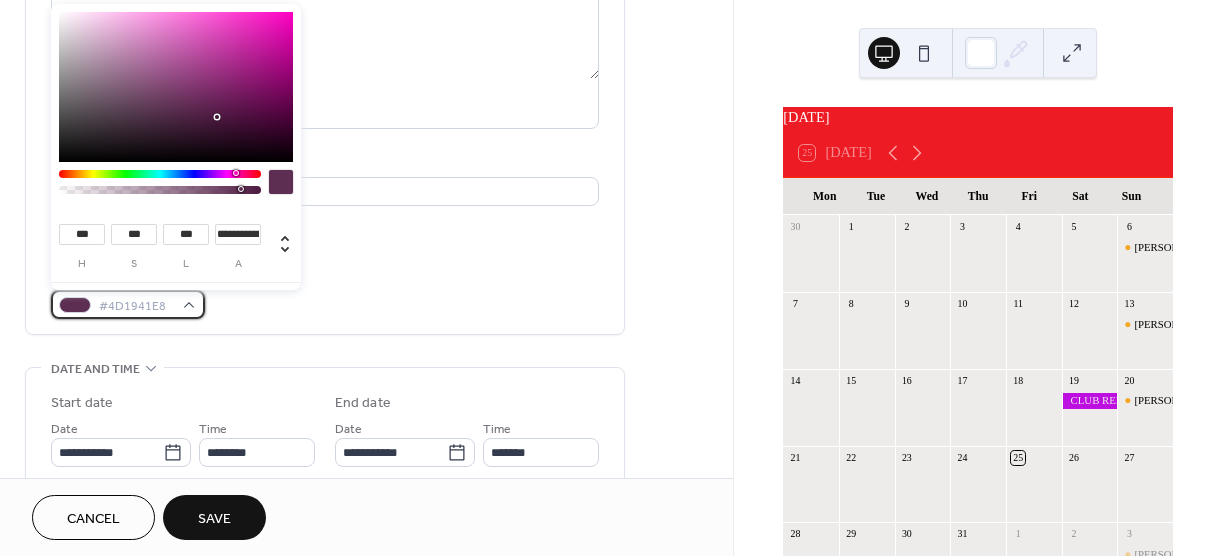 click on "#4D1941E8" at bounding box center [136, 306] 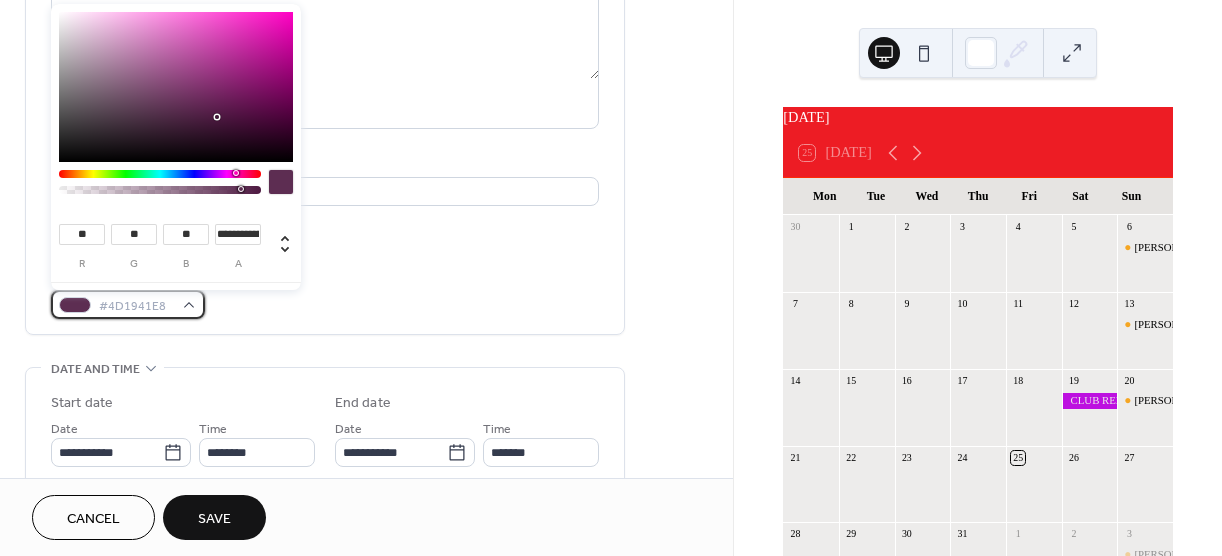 click on "#4D1941E8" at bounding box center [128, 304] 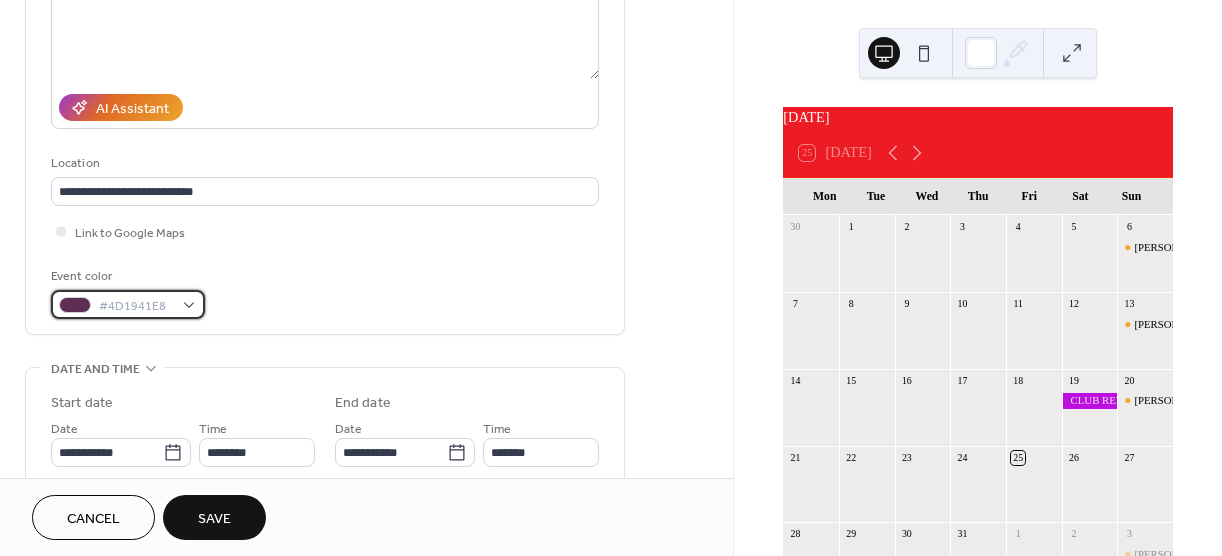 click on "#4D1941E8" at bounding box center (128, 304) 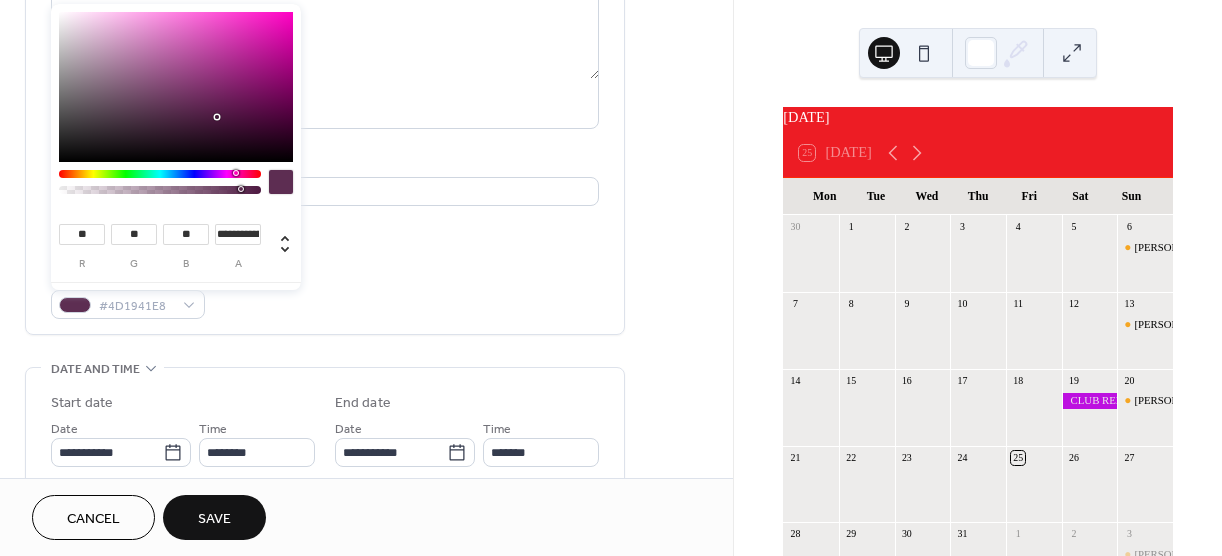 click at bounding box center [279, 249] 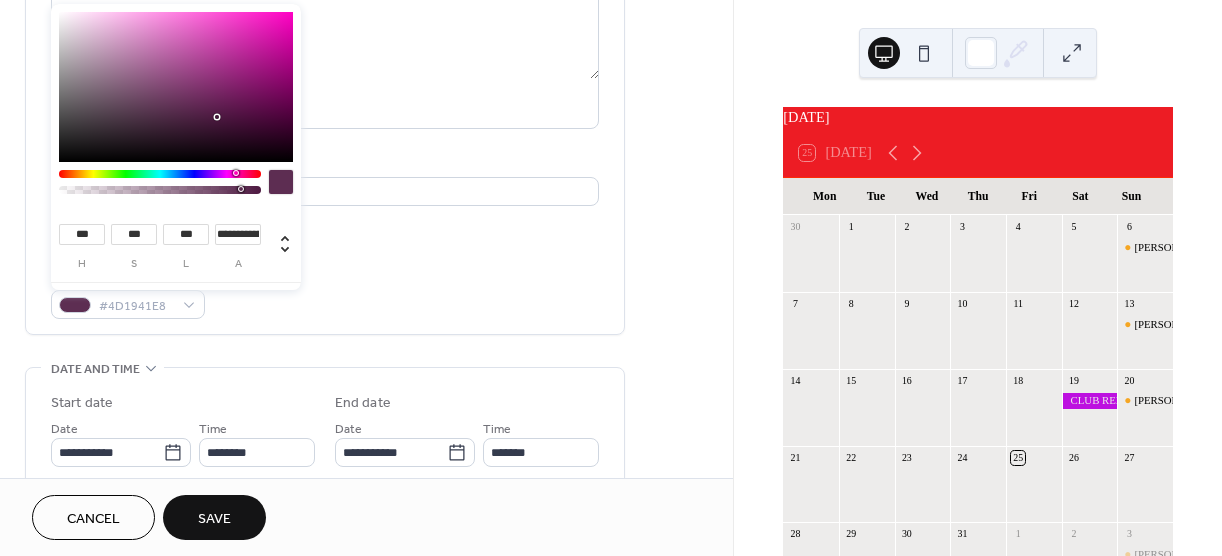 click at bounding box center [279, 249] 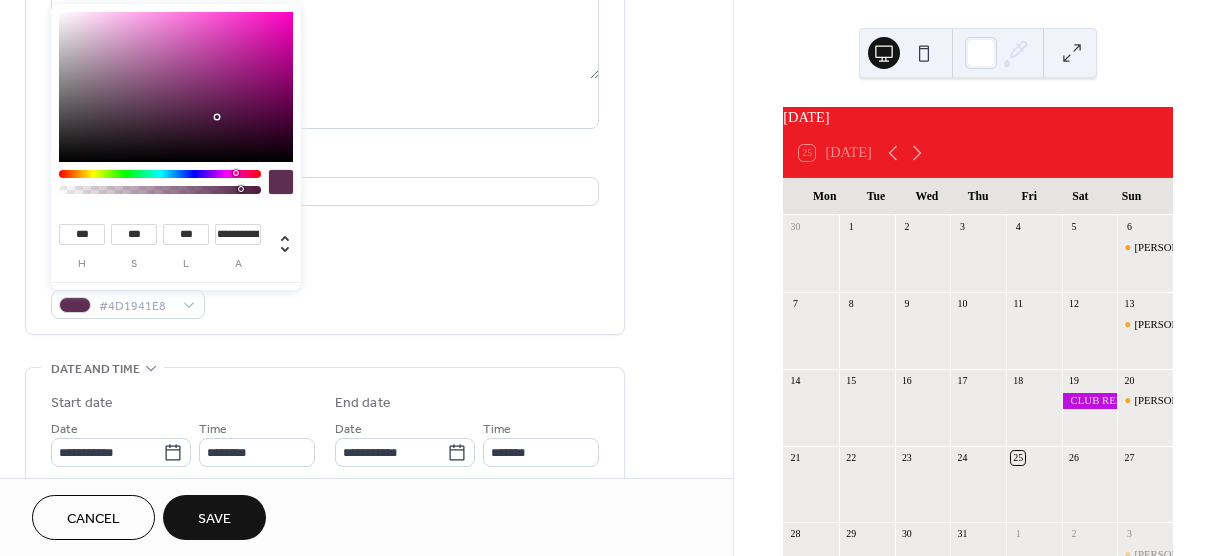 type on "**" 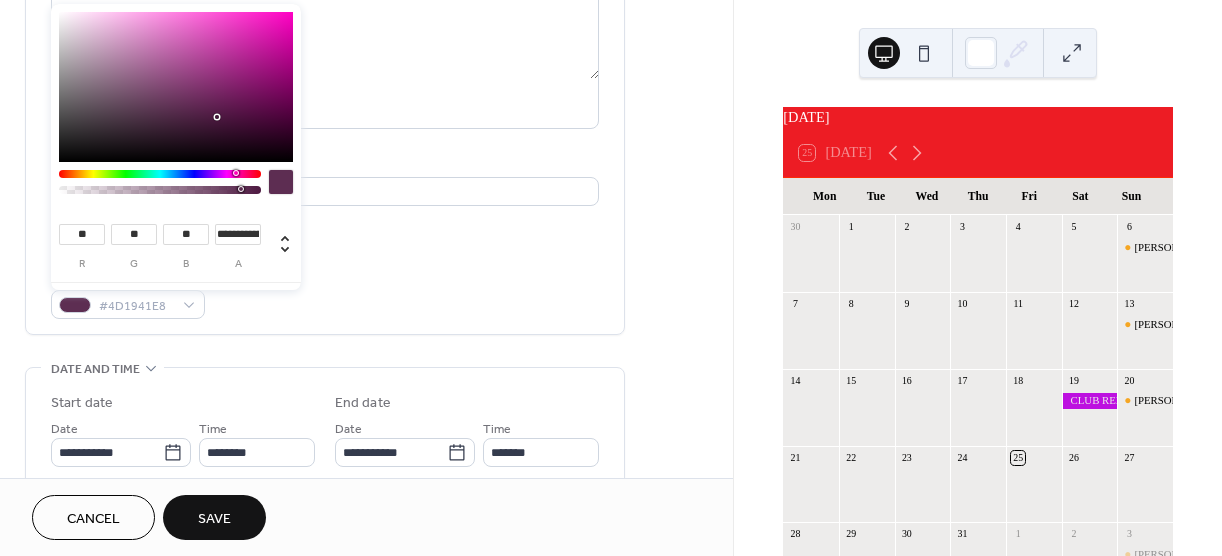 click at bounding box center [279, 249] 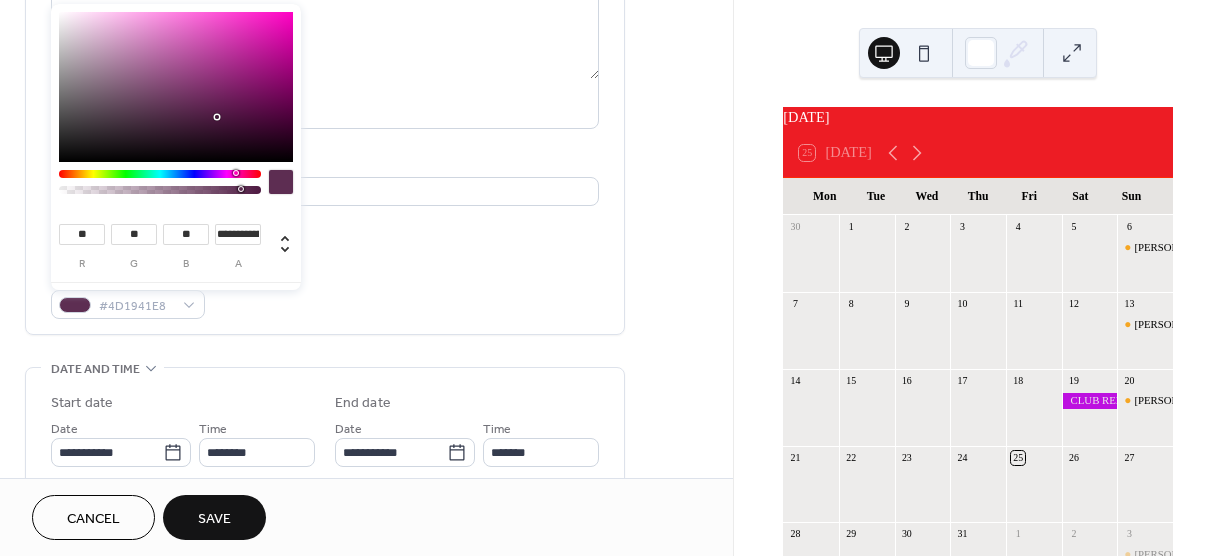 type on "***" 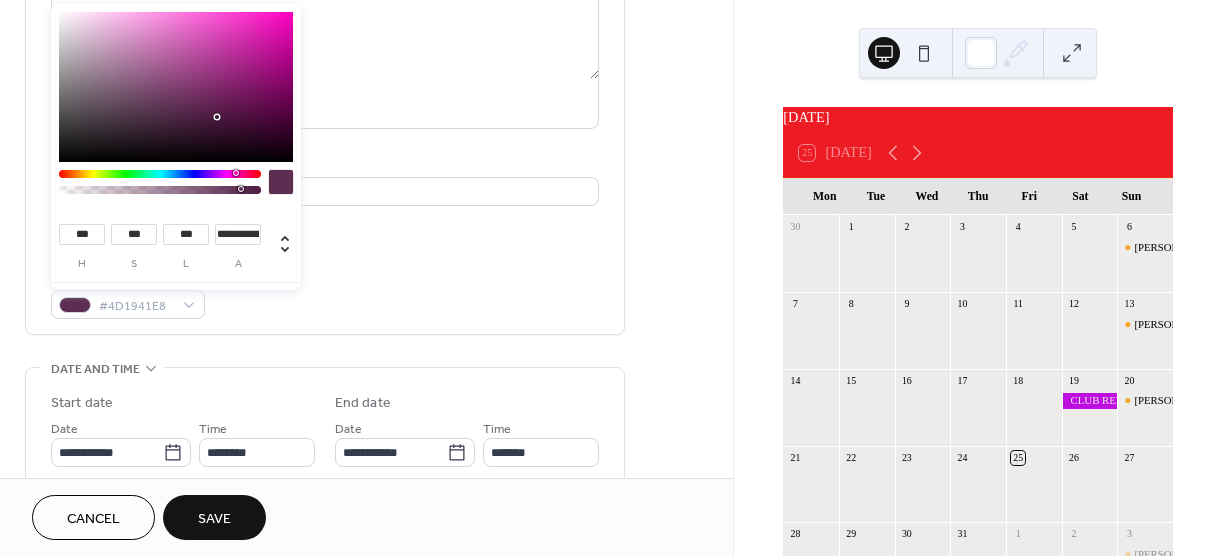 type on "**********" 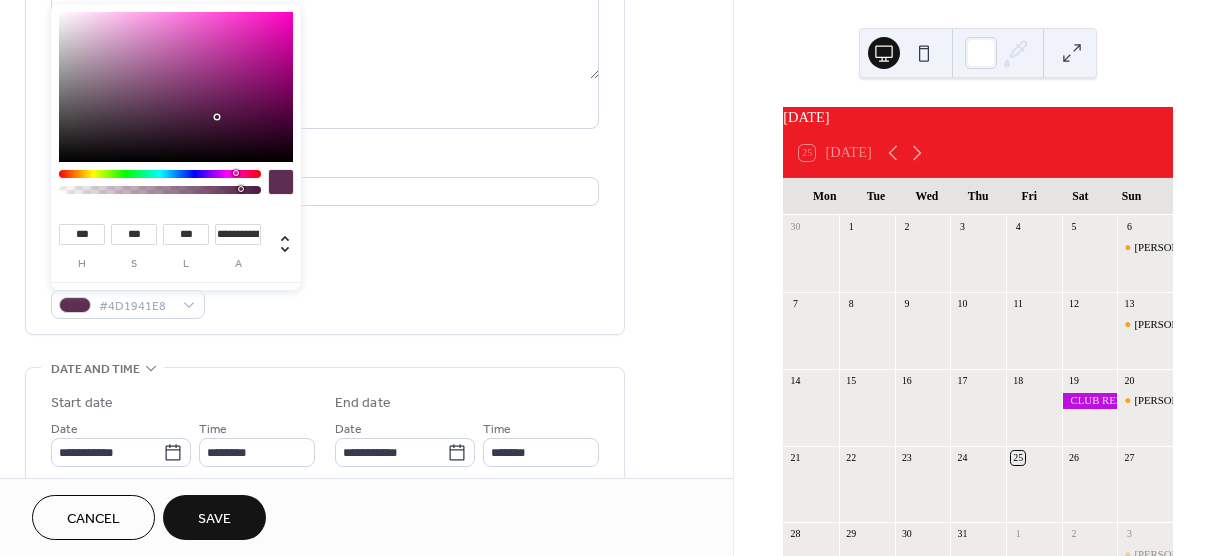 click at bounding box center [241, 189] 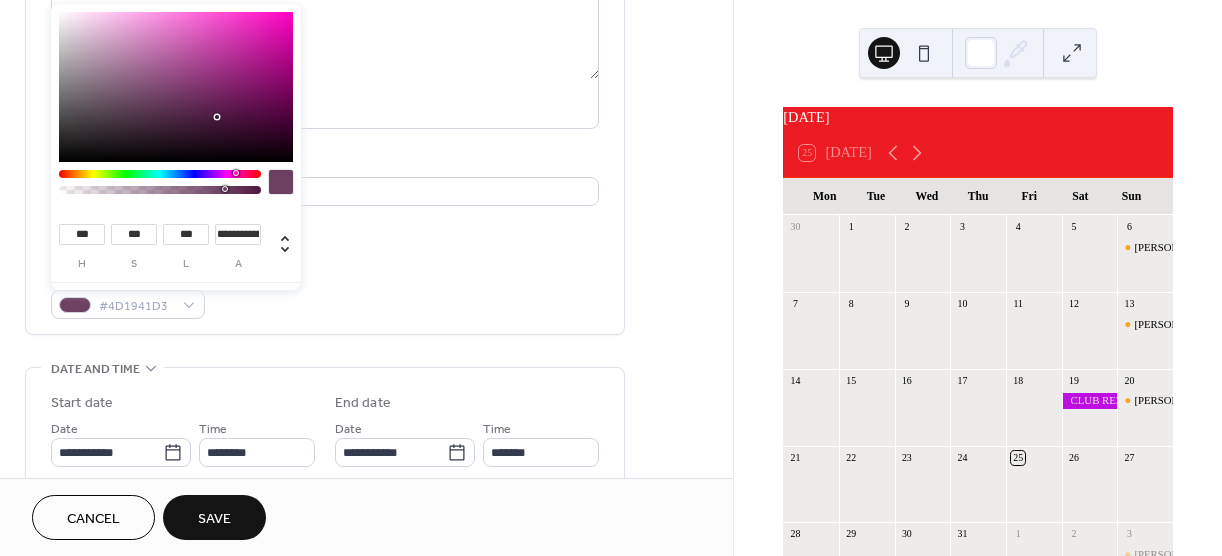 click at bounding box center (160, 187) 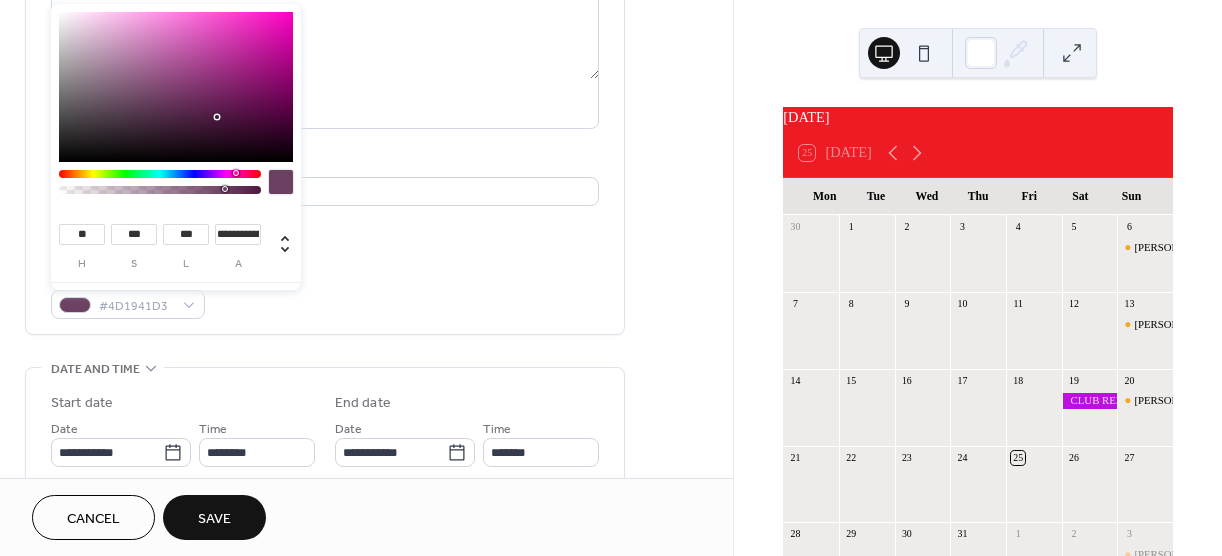 click at bounding box center (160, 174) 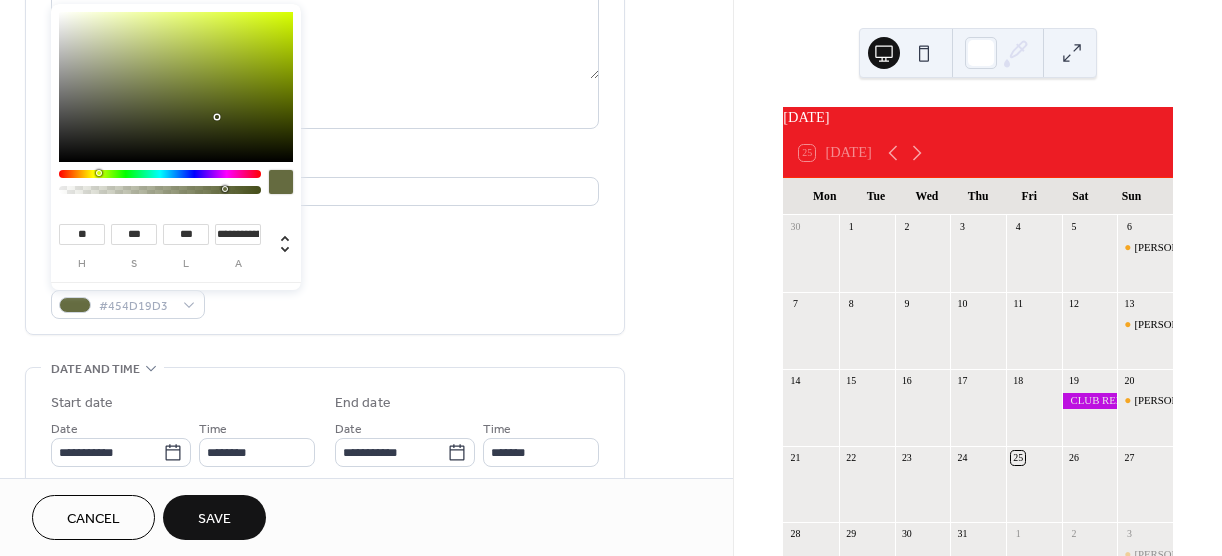 click at bounding box center [160, 190] 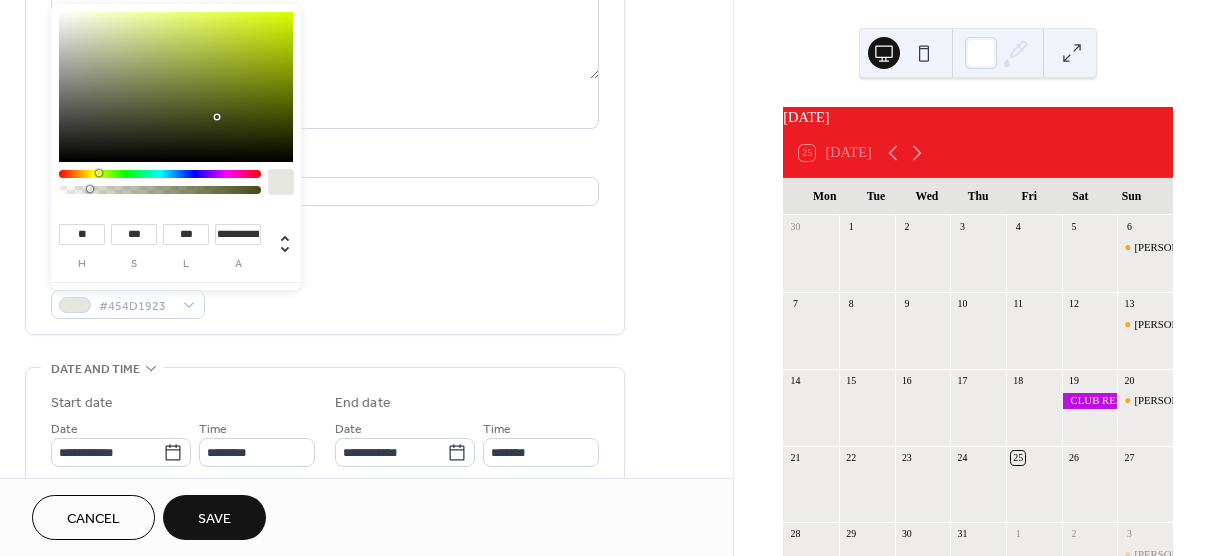 type on "***" 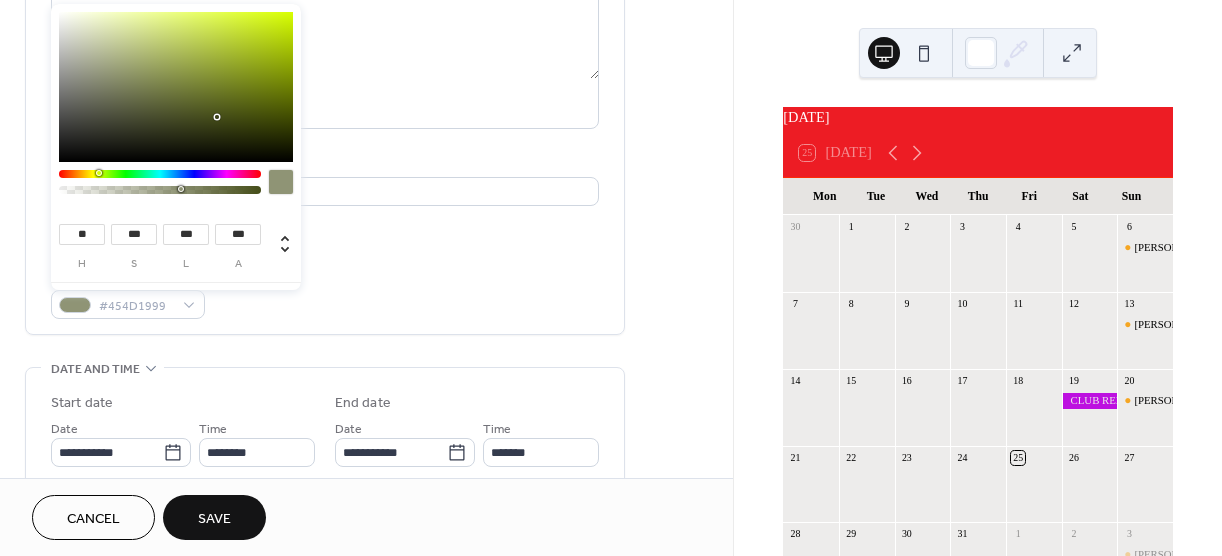 click at bounding box center [181, 189] 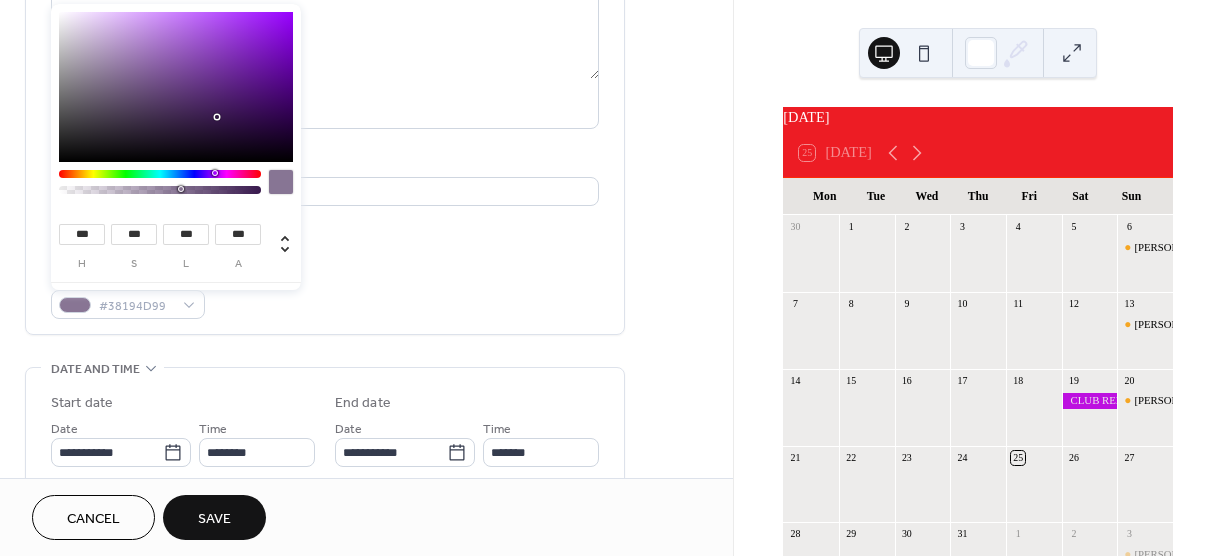 click at bounding box center (215, 173) 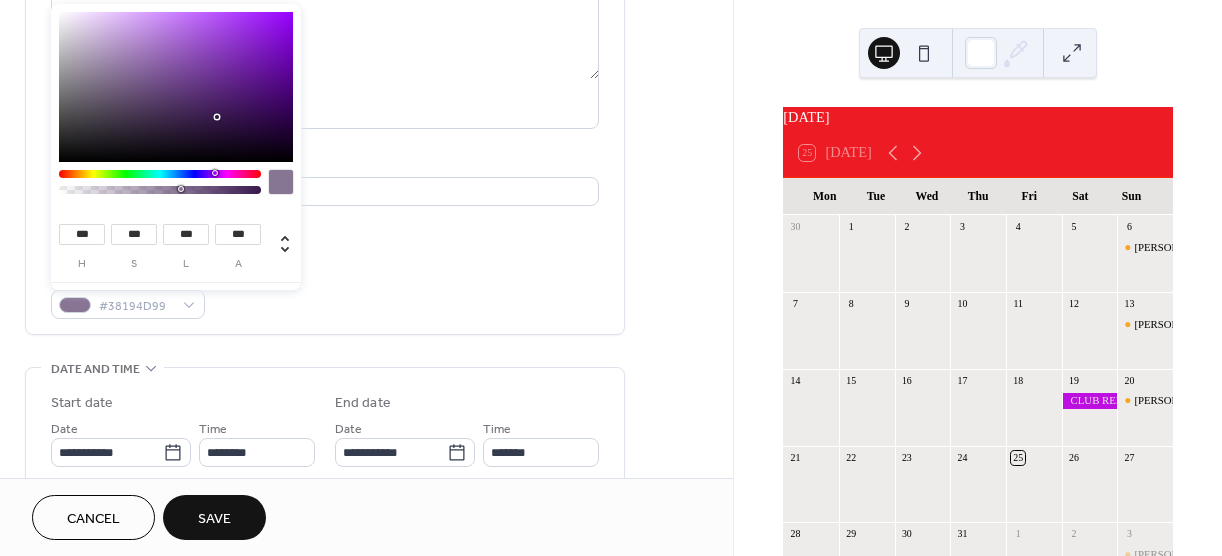 click at bounding box center (160, 187) 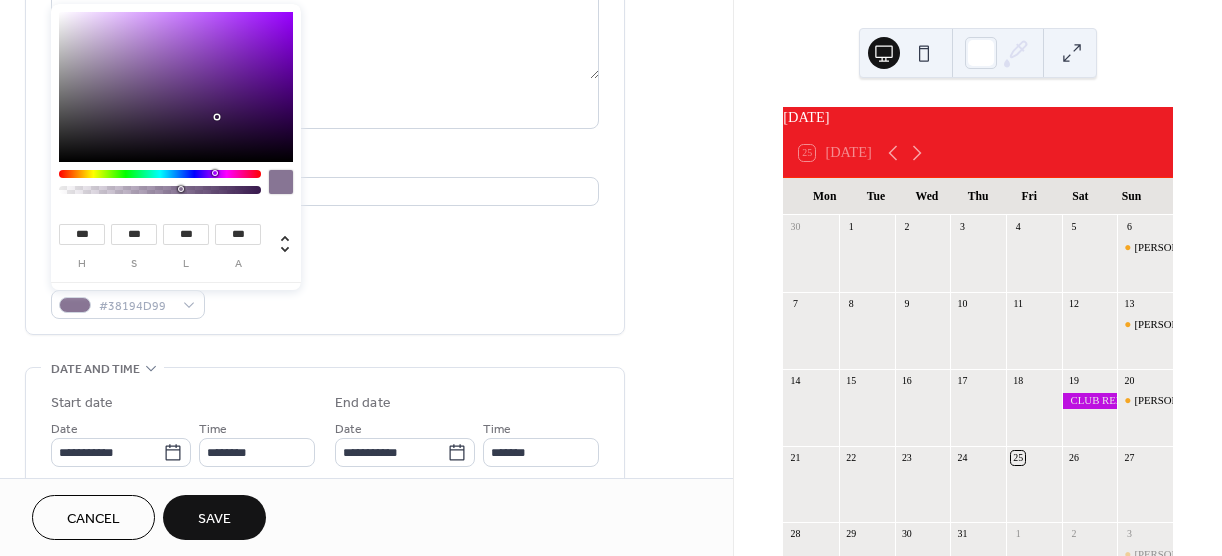 click at bounding box center [160, 187] 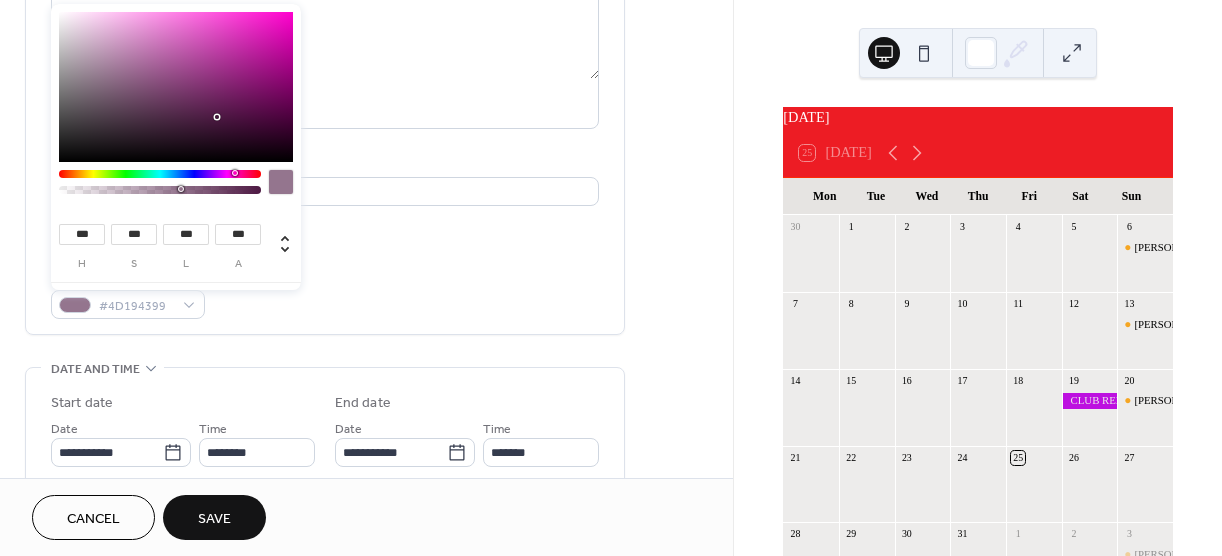 click at bounding box center [235, 173] 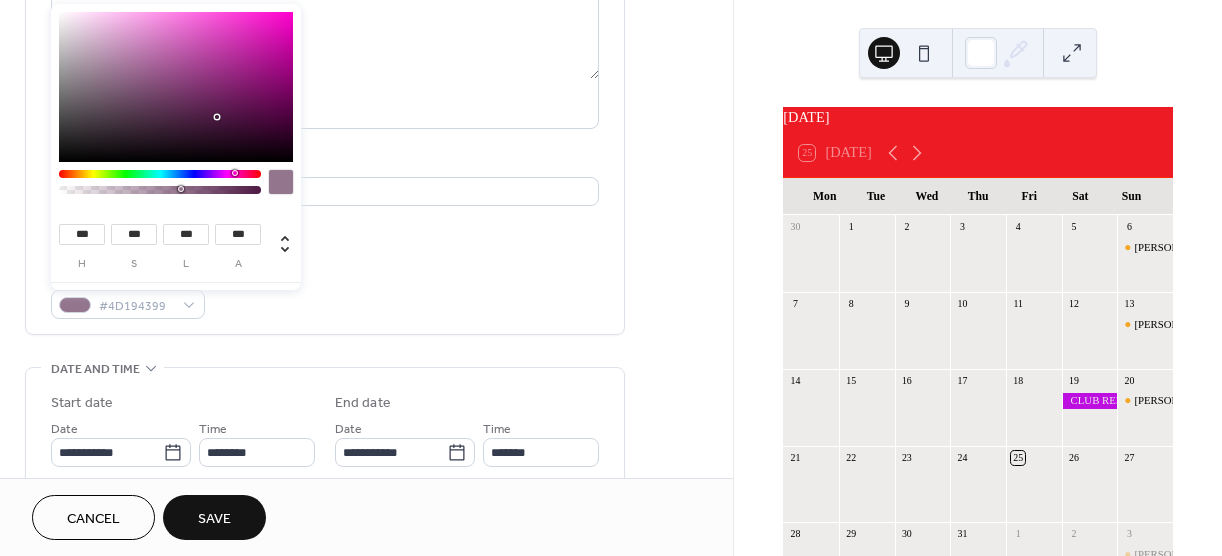 click 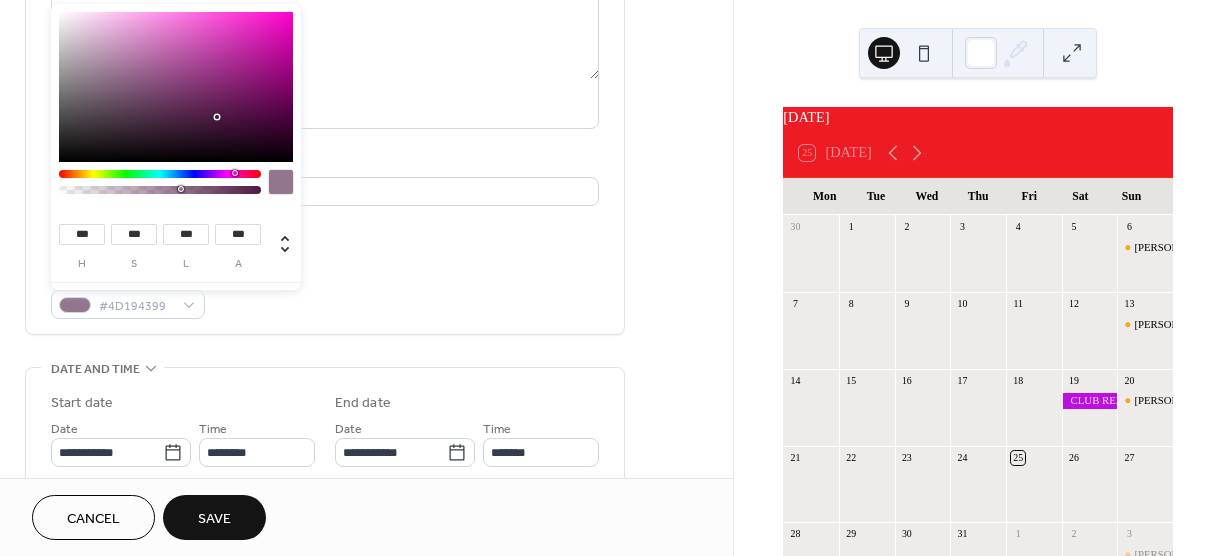 type on "**" 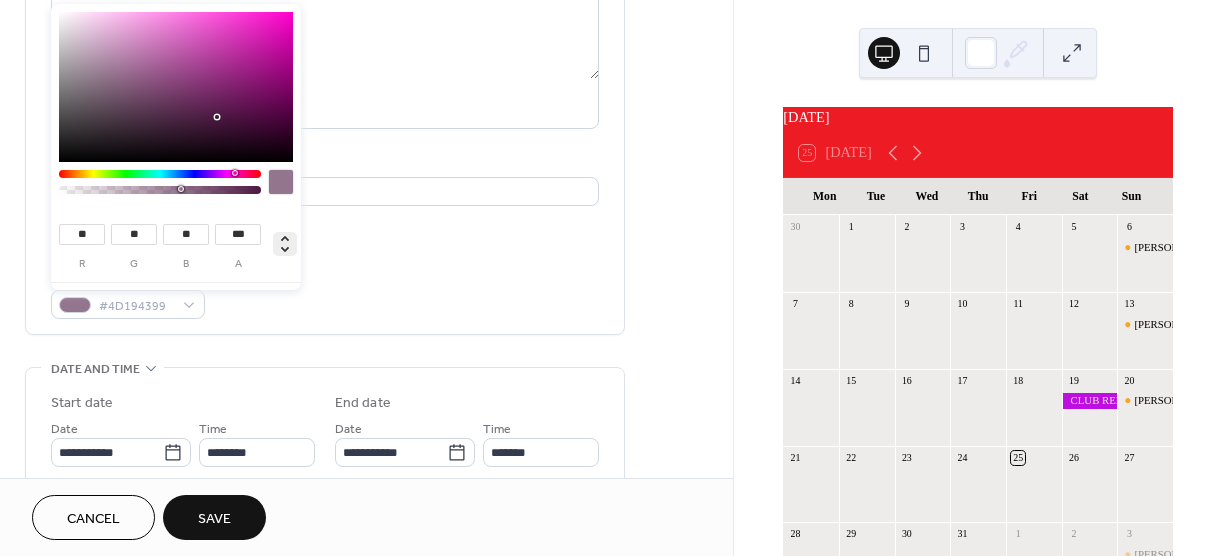 click 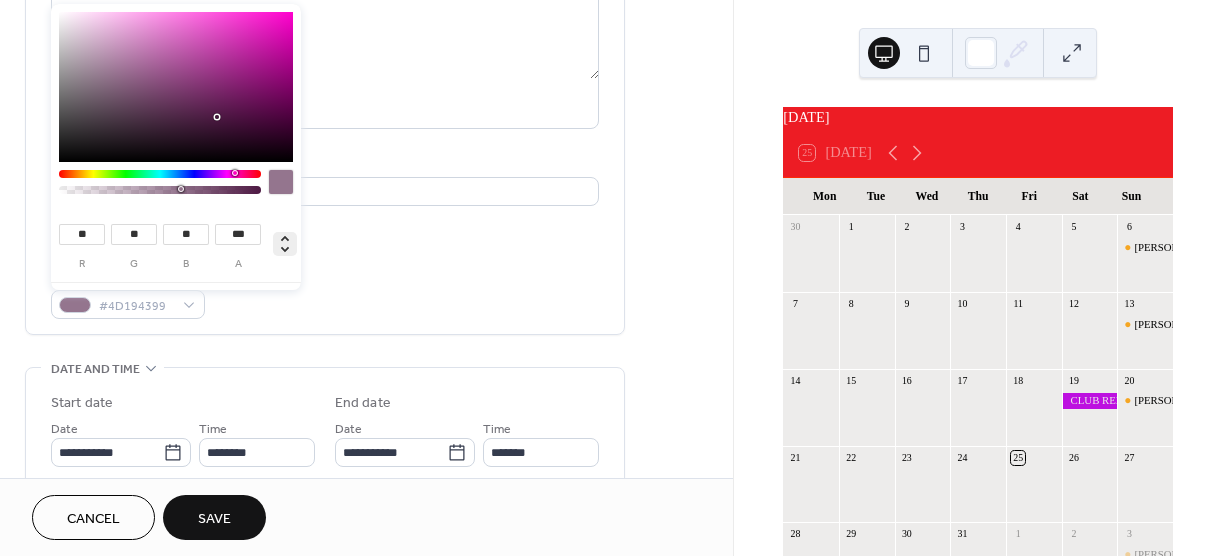 type on "***" 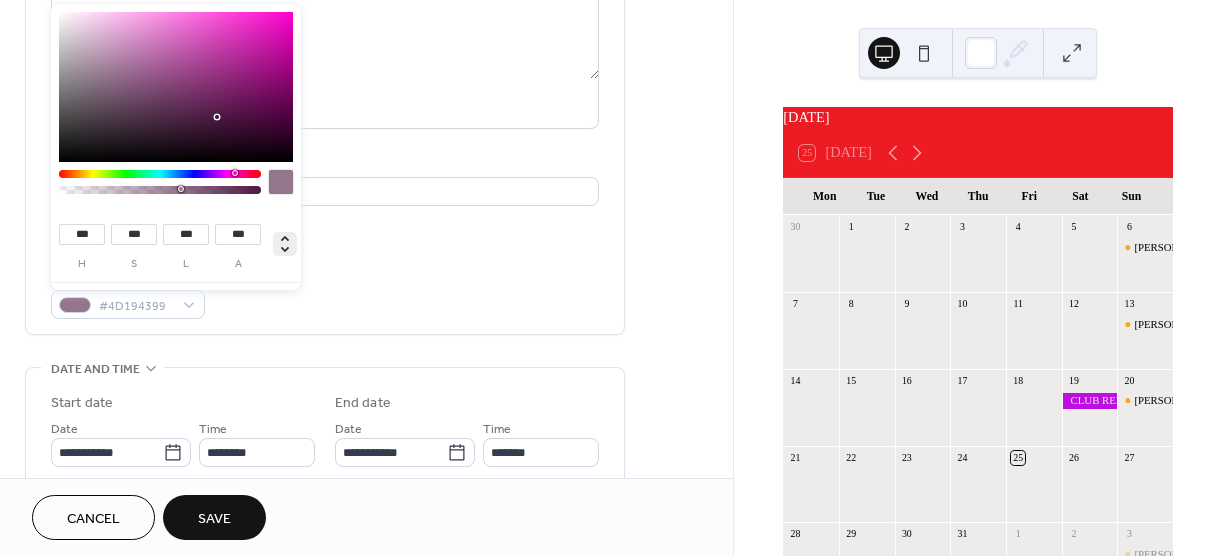 click 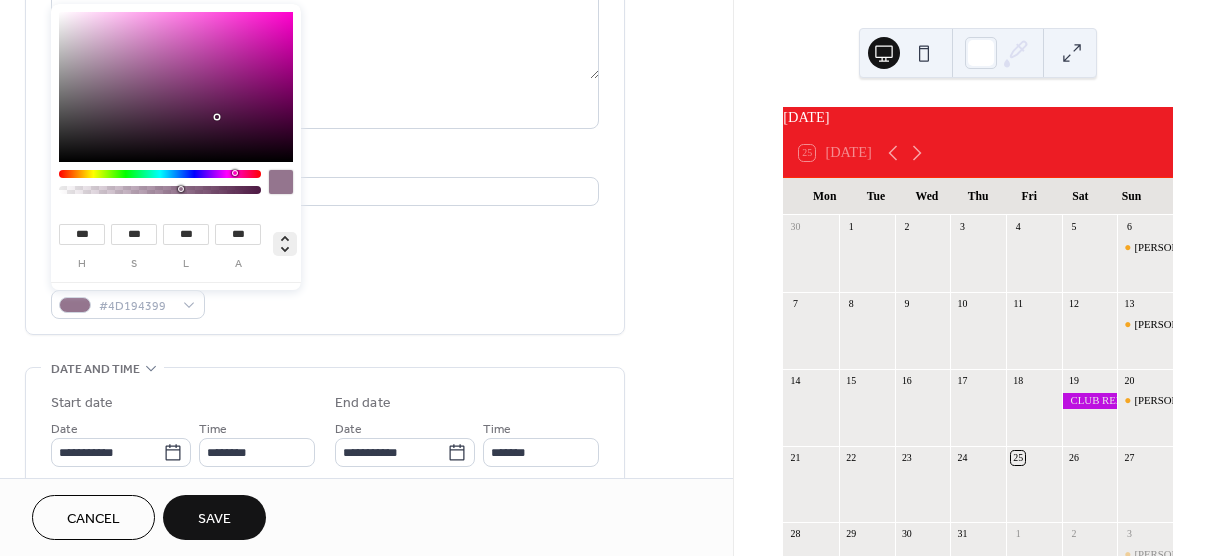 type on "**" 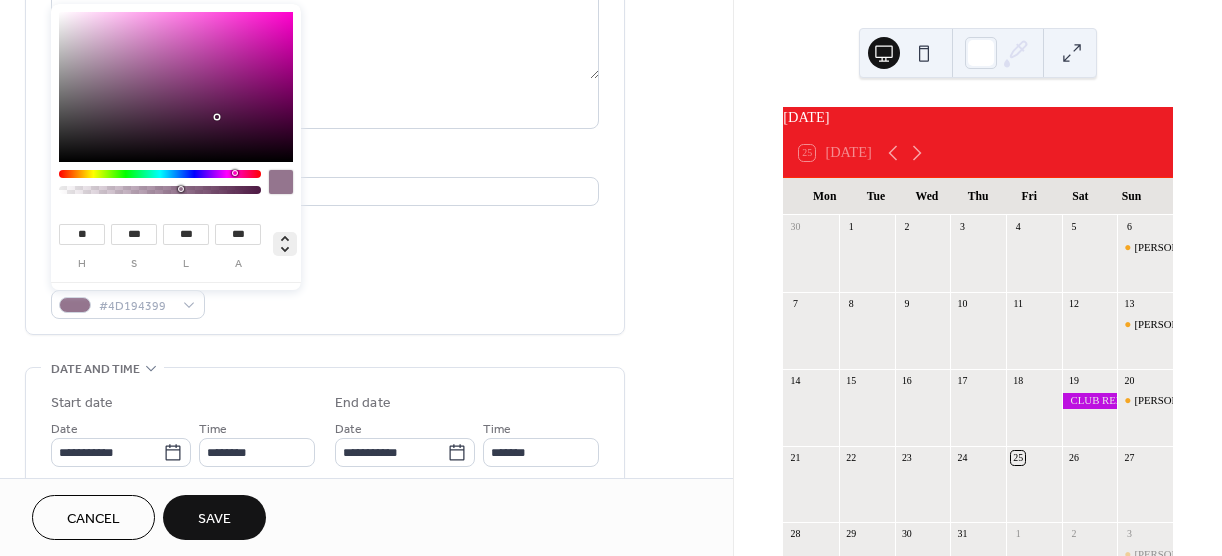 type on "**" 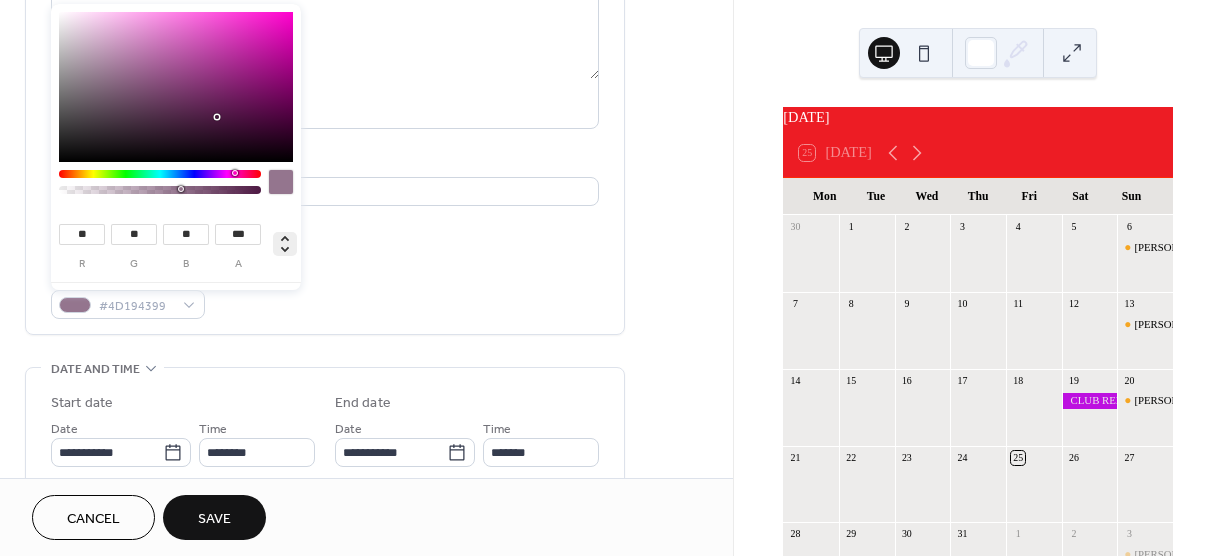 click 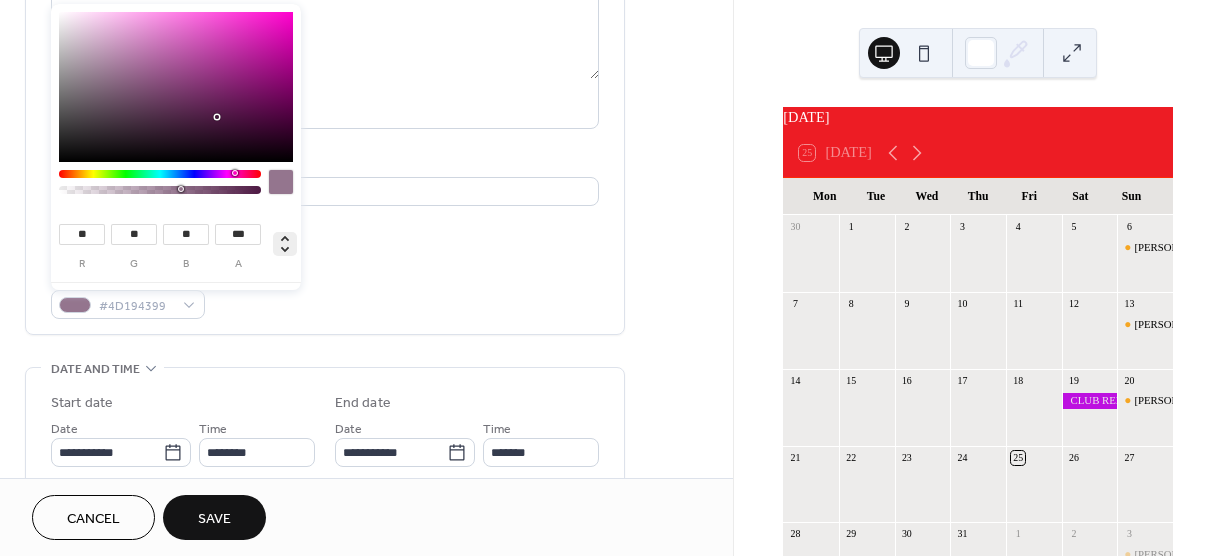 type on "***" 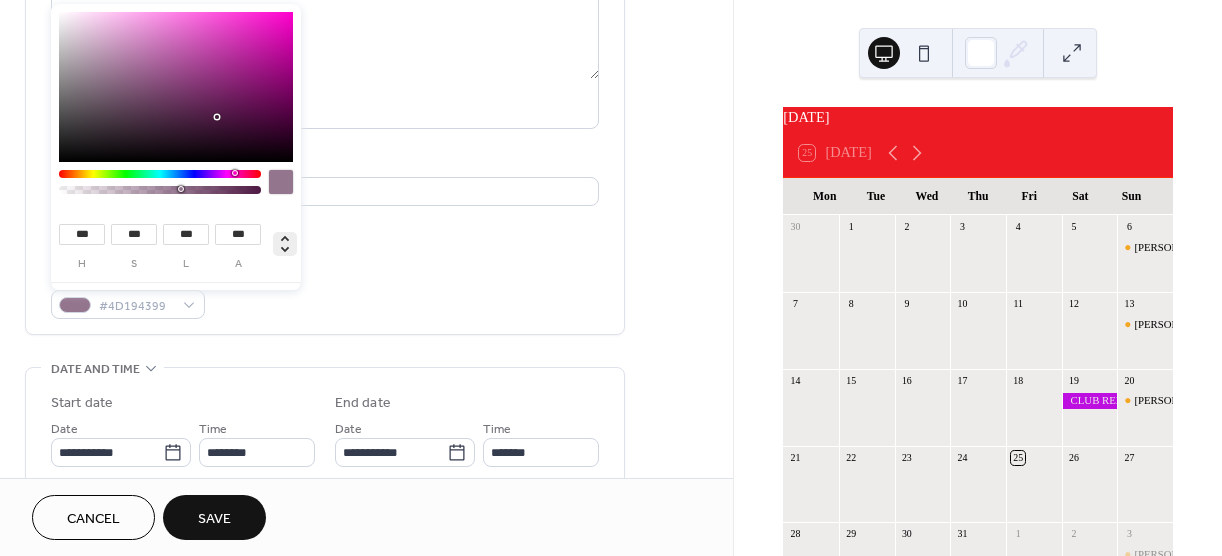 click 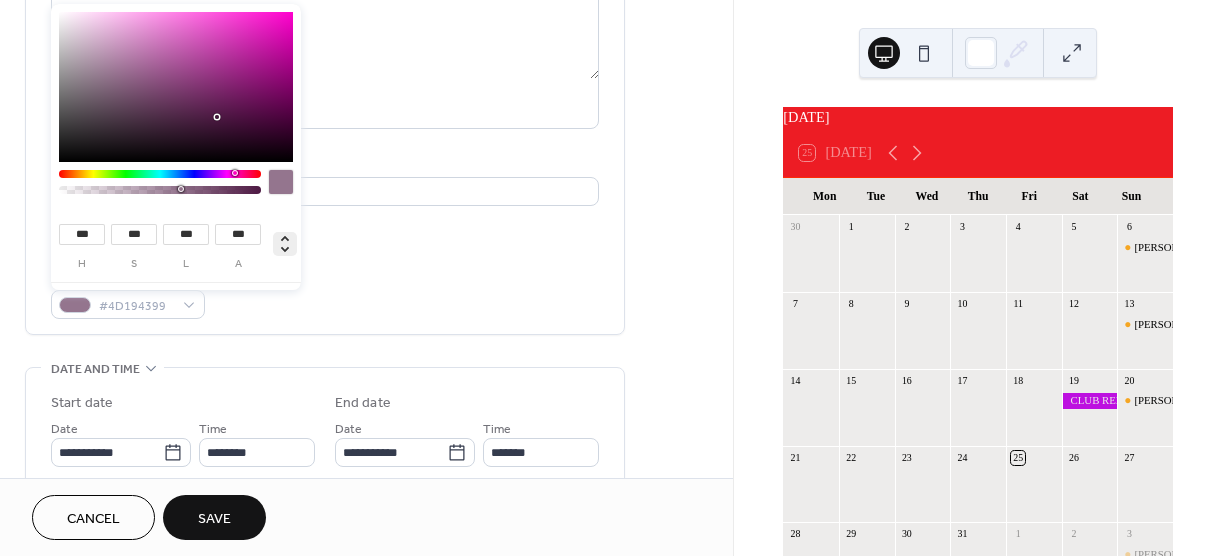 type on "**" 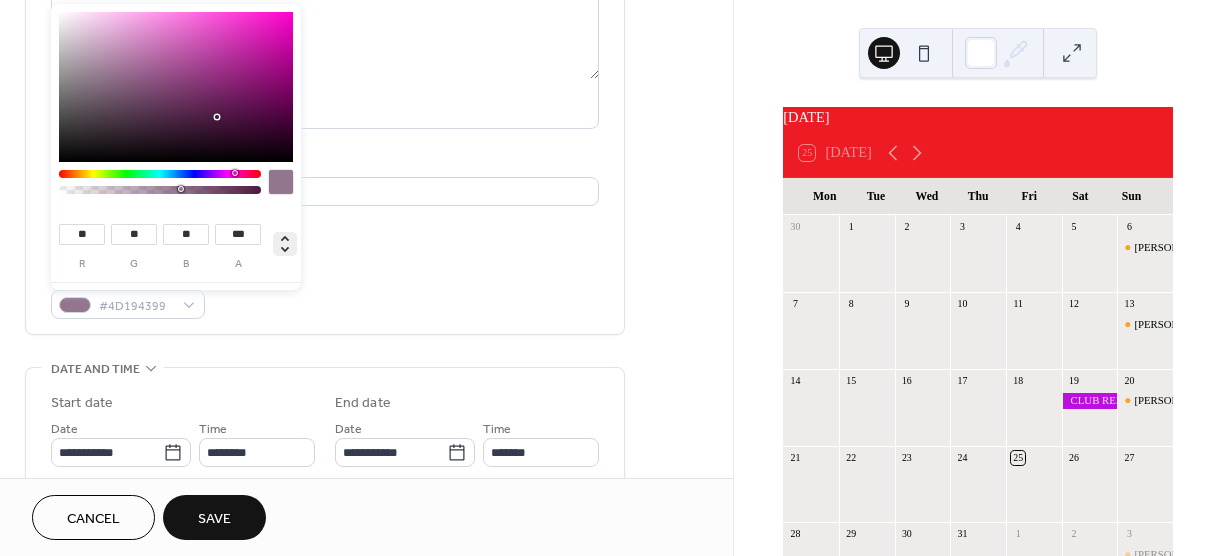 click 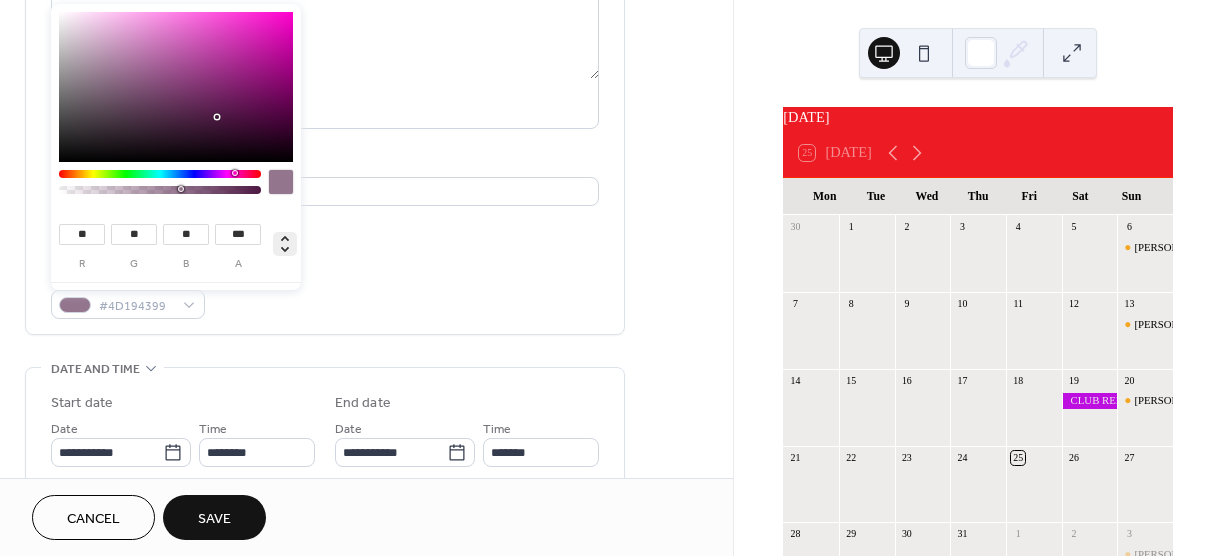 type on "***" 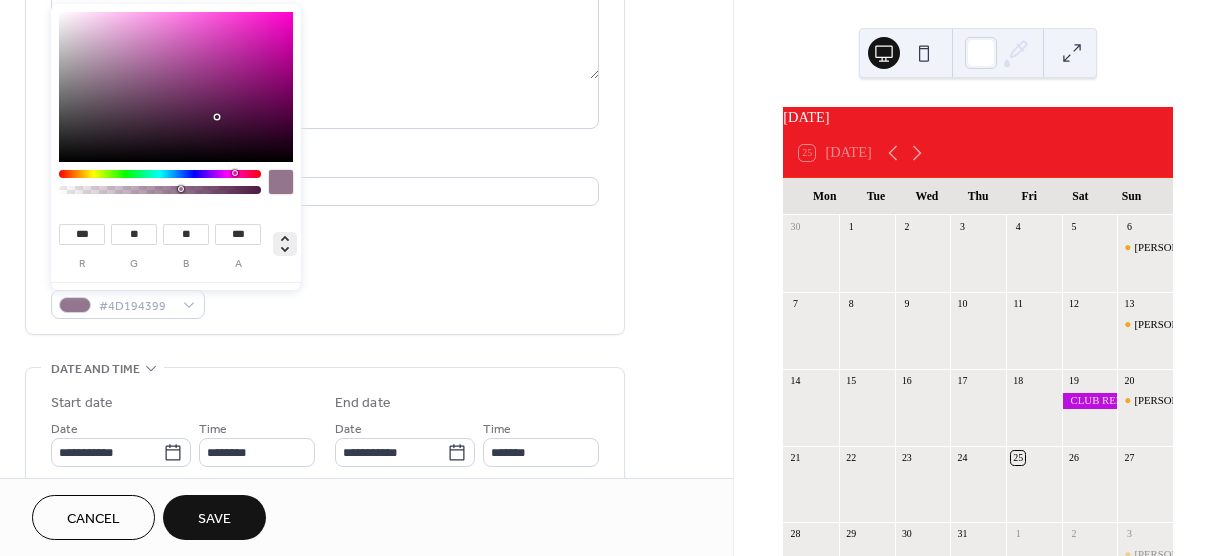 type on "***" 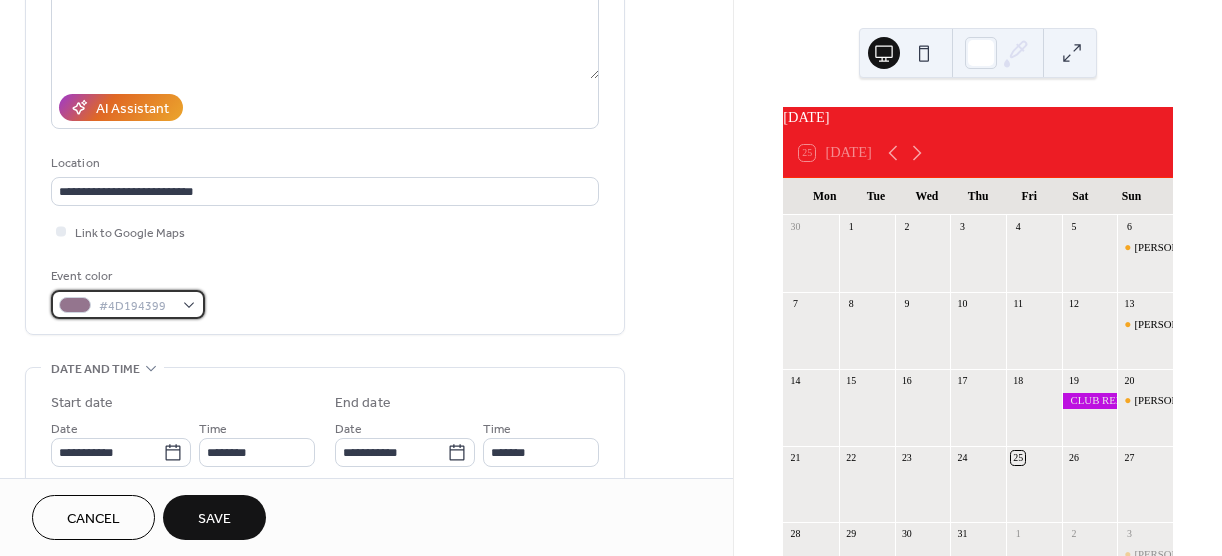 click on "#4D194399" at bounding box center [136, 306] 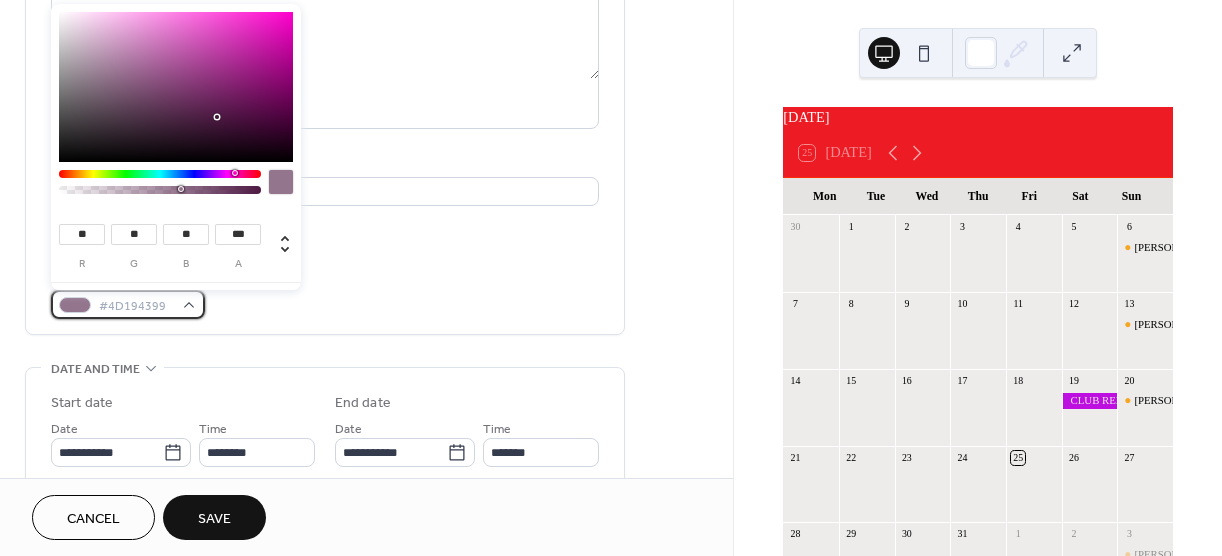 type on "**********" 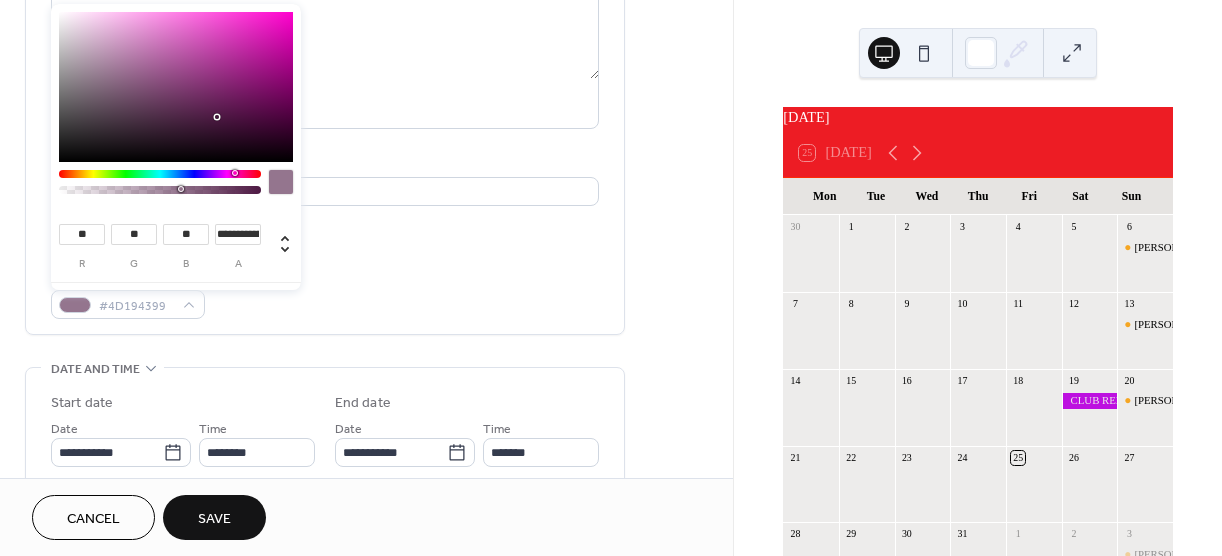click at bounding box center [181, 189] 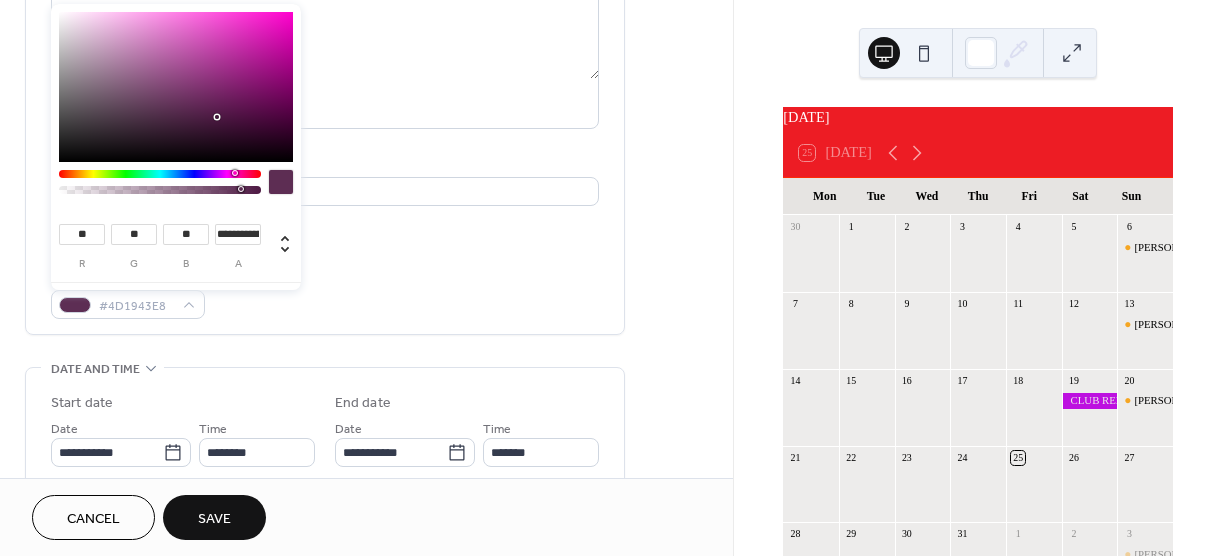 click at bounding box center [235, 173] 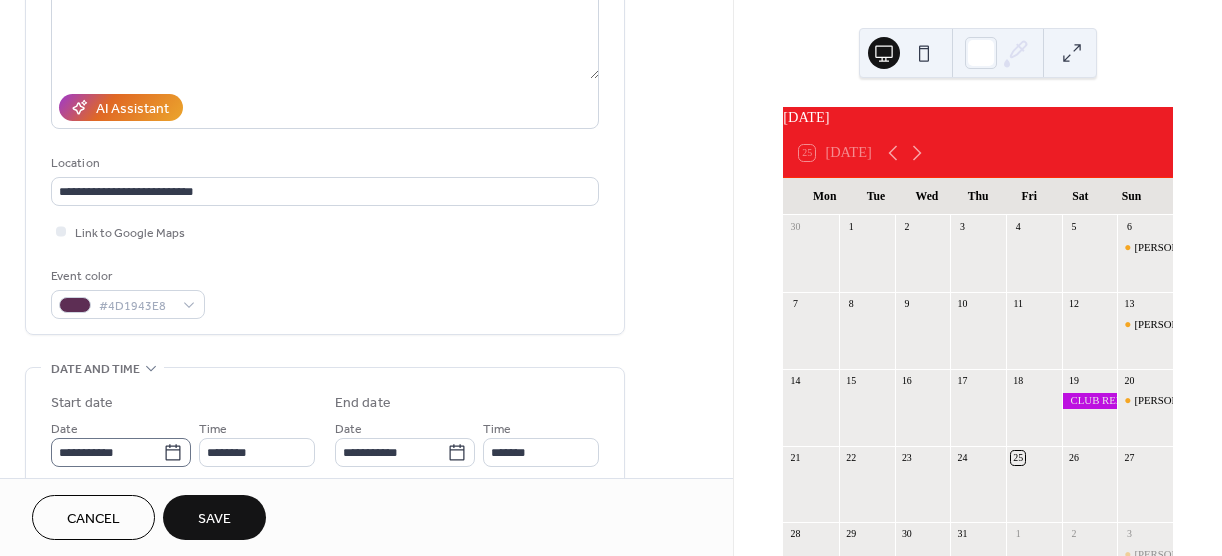 click 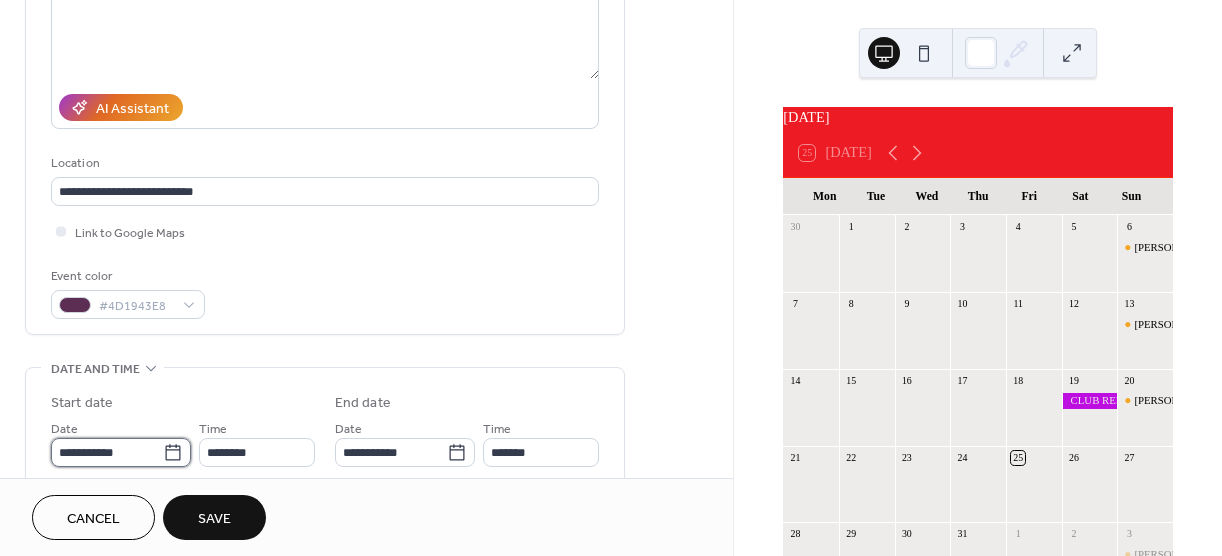 click on "**********" at bounding box center [107, 452] 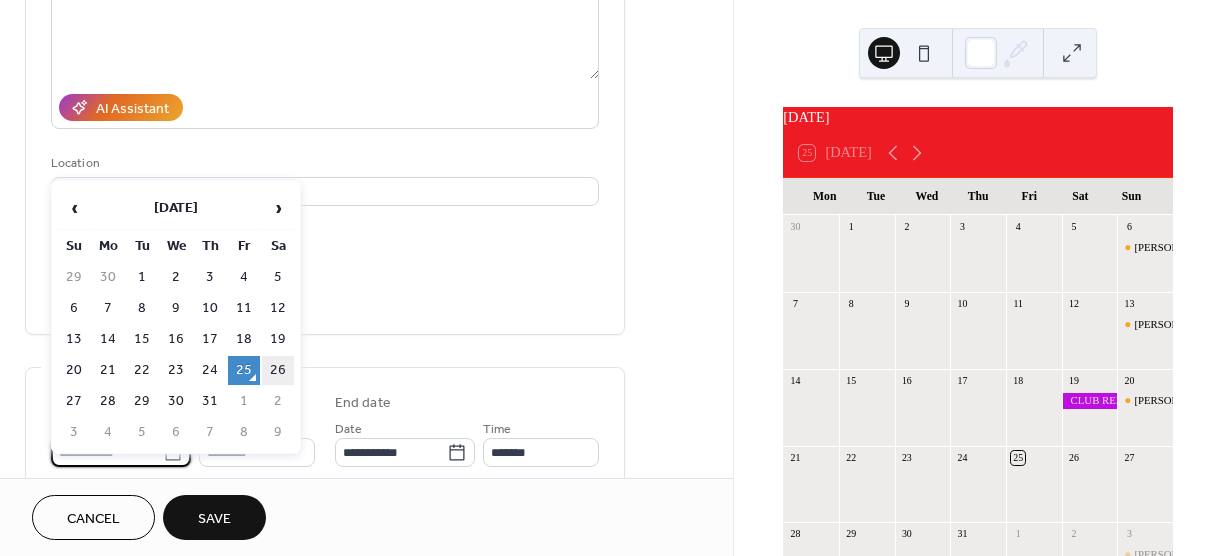 click on "26" at bounding box center (278, 370) 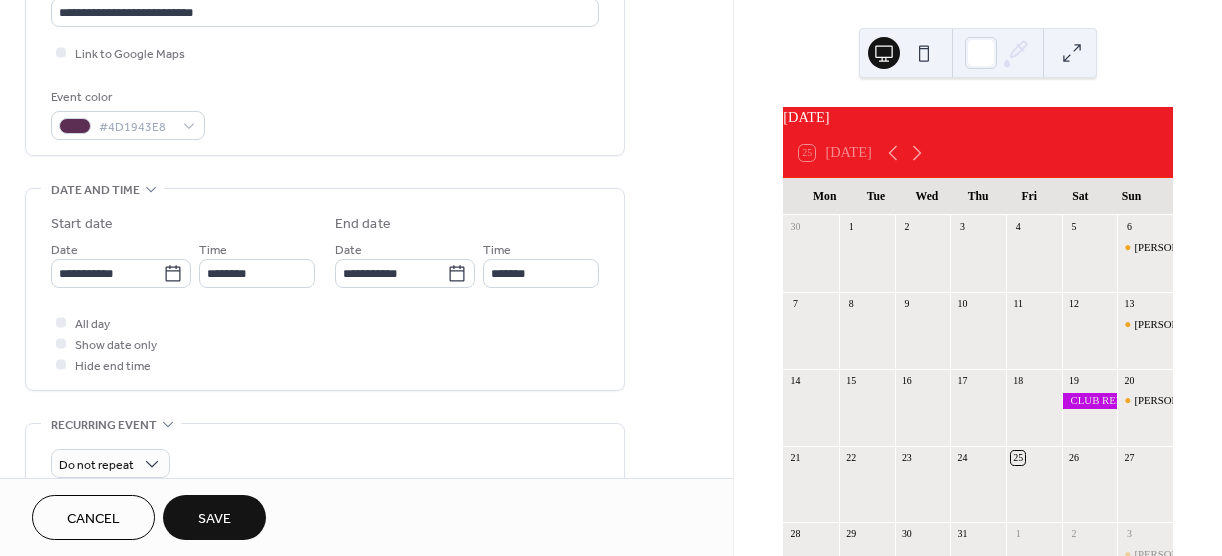 scroll, scrollTop: 465, scrollLeft: 0, axis: vertical 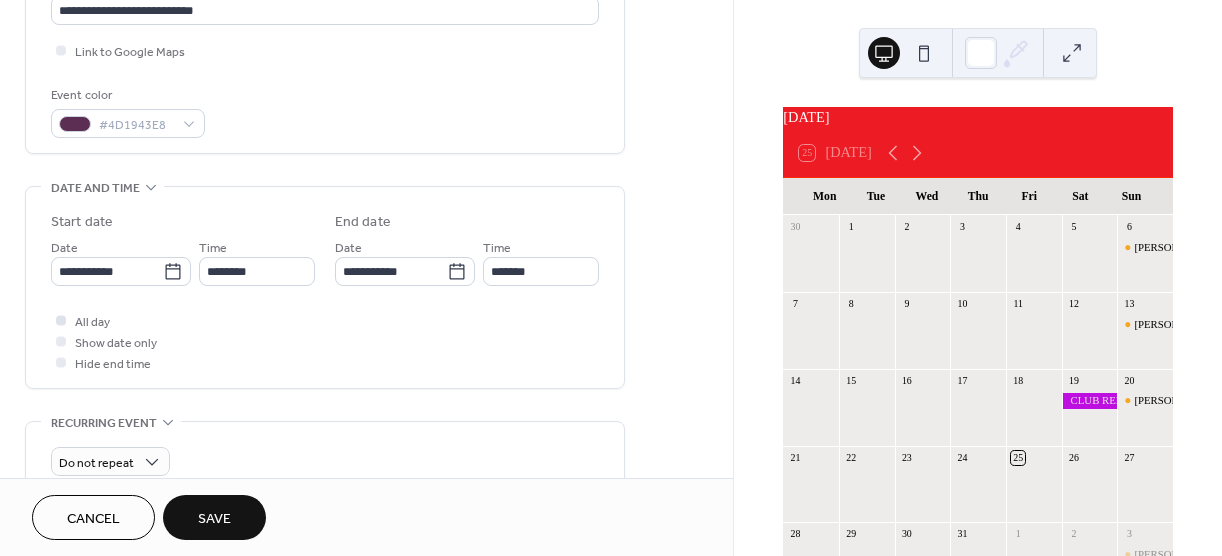 click at bounding box center (61, 320) 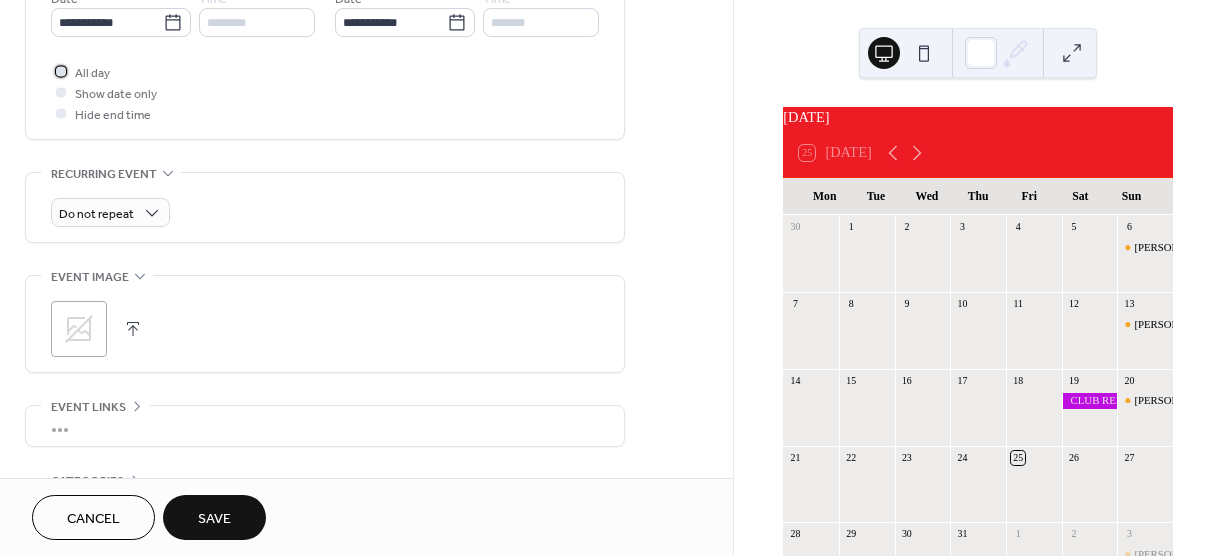 scroll, scrollTop: 717, scrollLeft: 0, axis: vertical 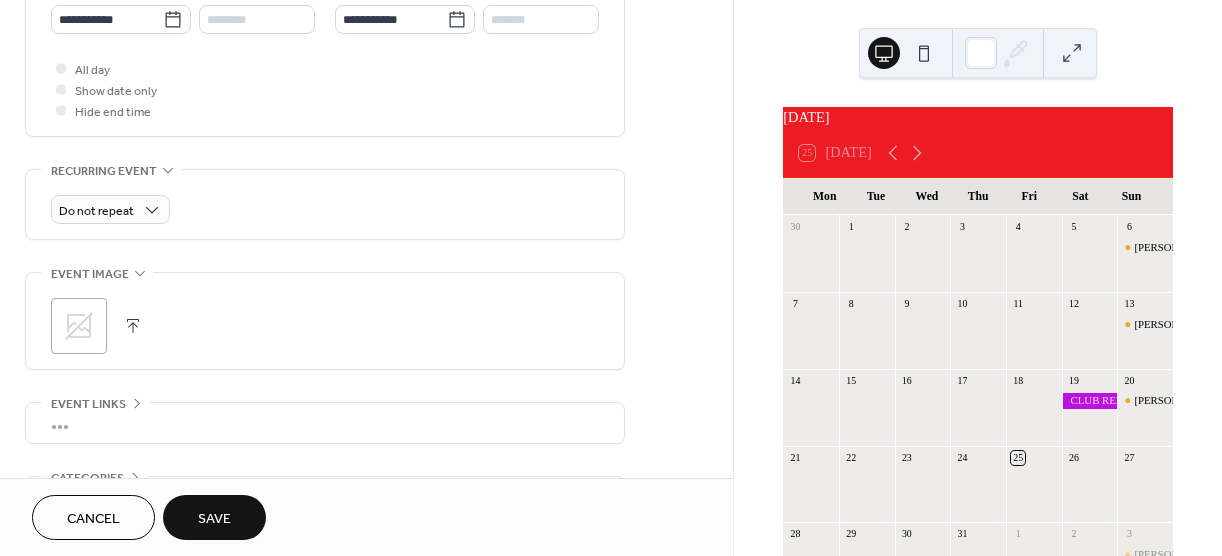 click on "Save" at bounding box center (214, 519) 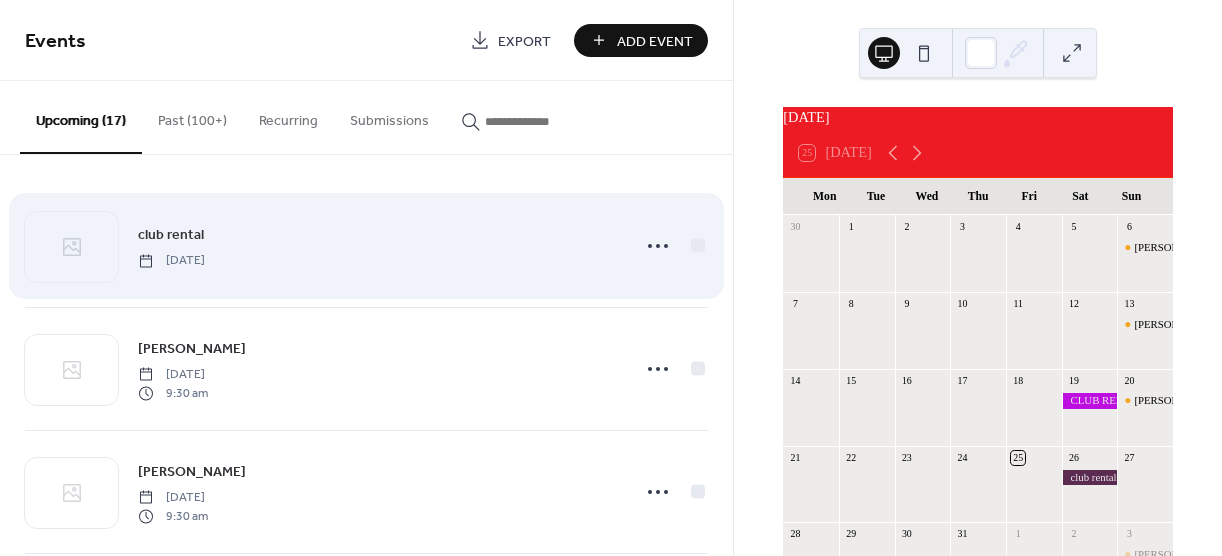 click on "club rental [DATE]" at bounding box center [378, 245] 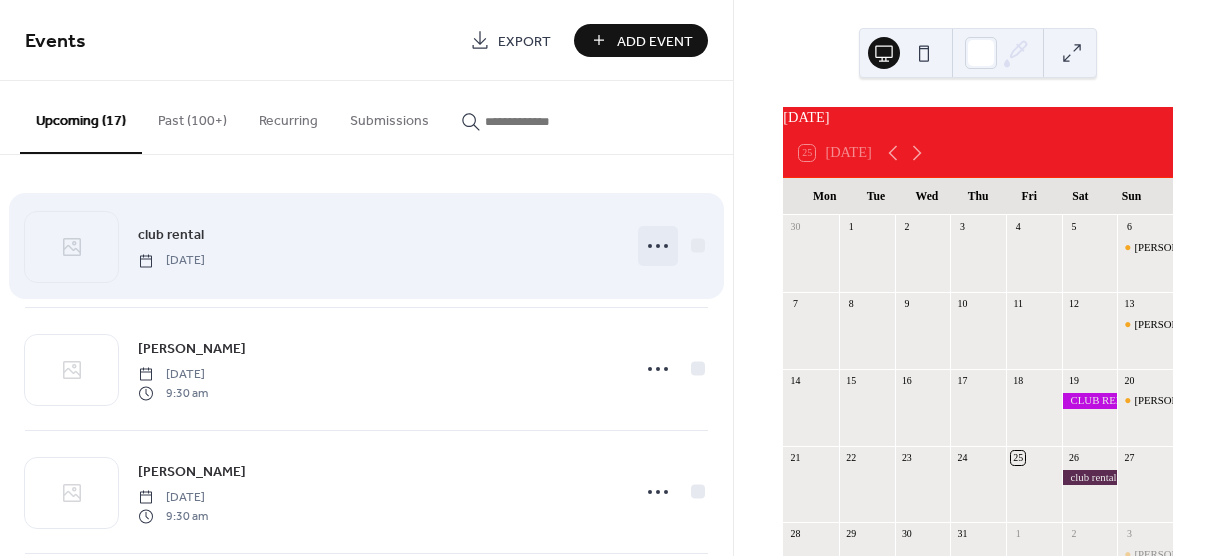 click at bounding box center (658, 246) 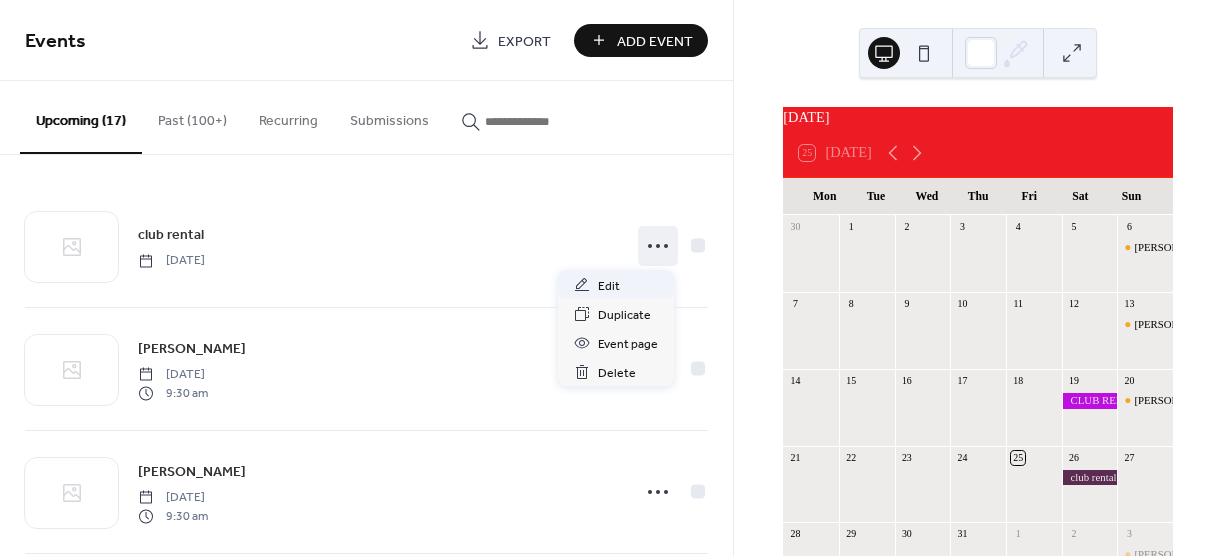 click on "Edit" at bounding box center (609, 286) 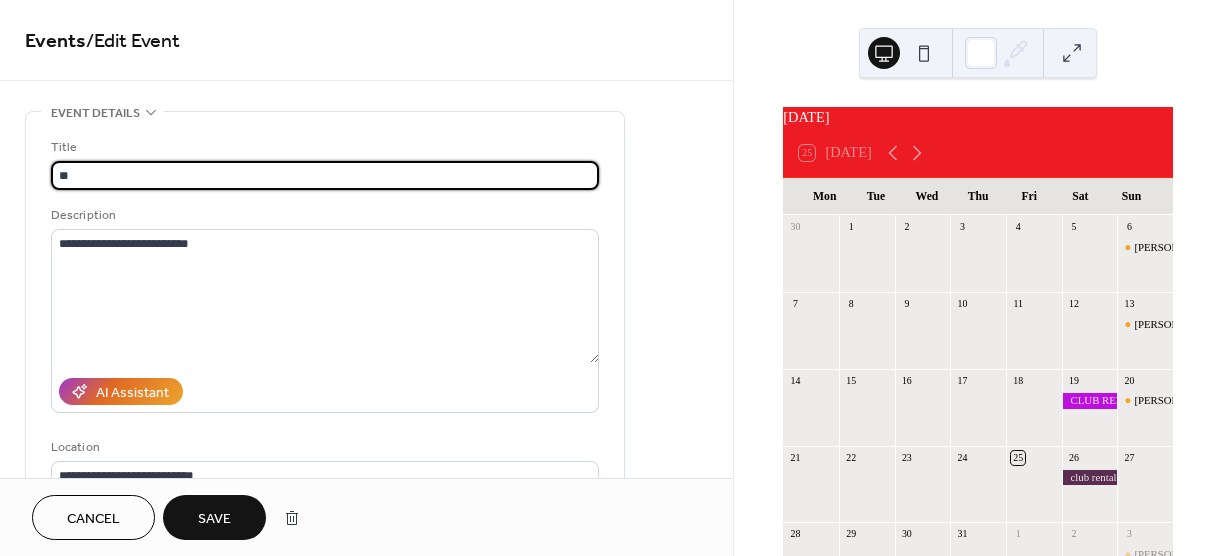 type on "*" 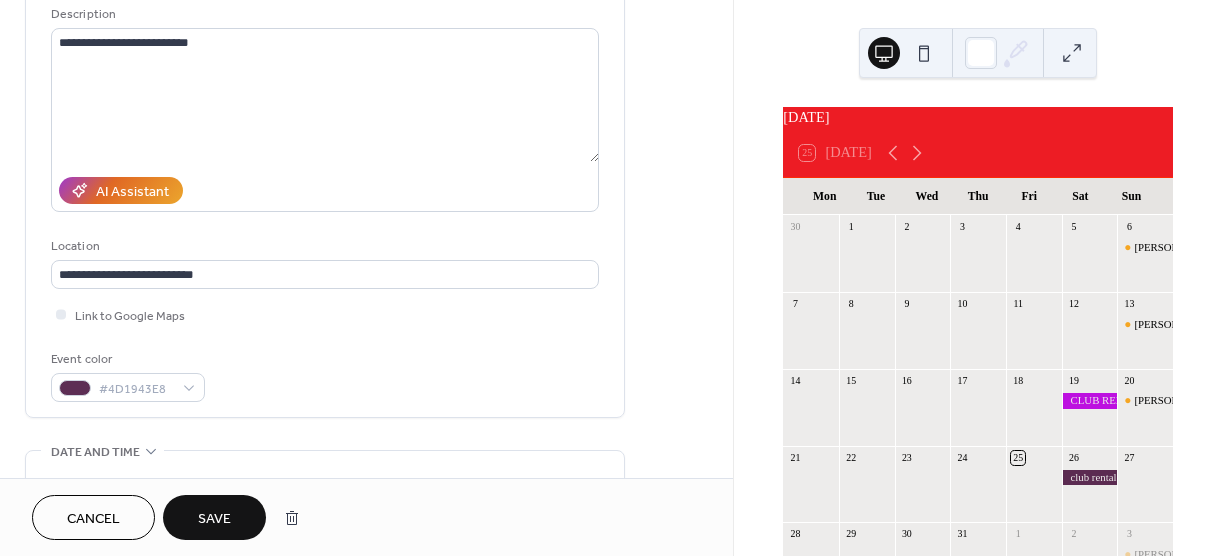 scroll, scrollTop: 239, scrollLeft: 0, axis: vertical 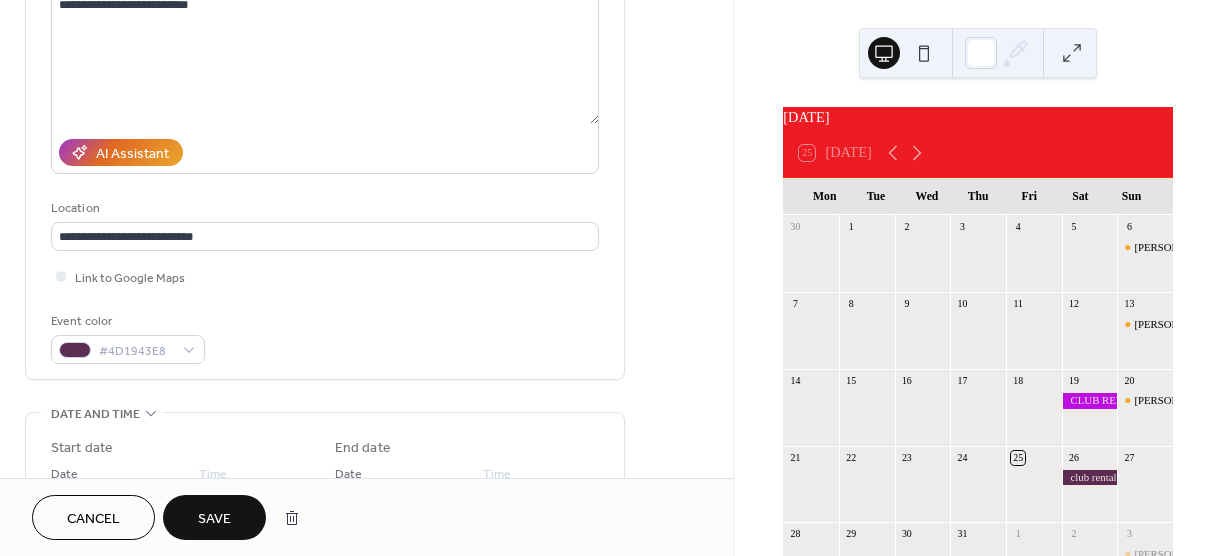 type on "**********" 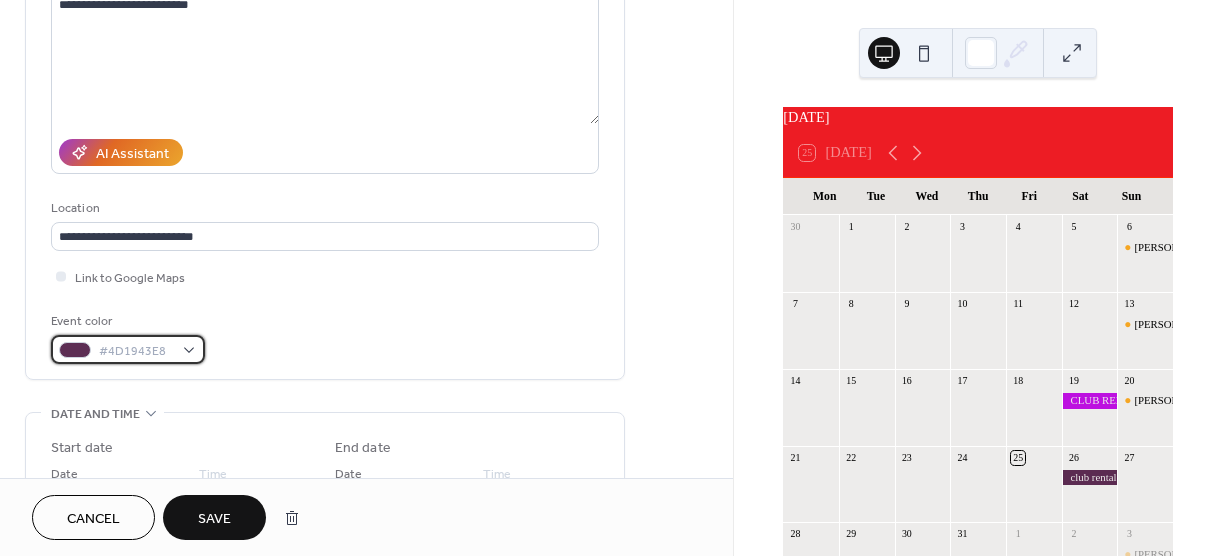click on "#4D1943E8" at bounding box center (128, 349) 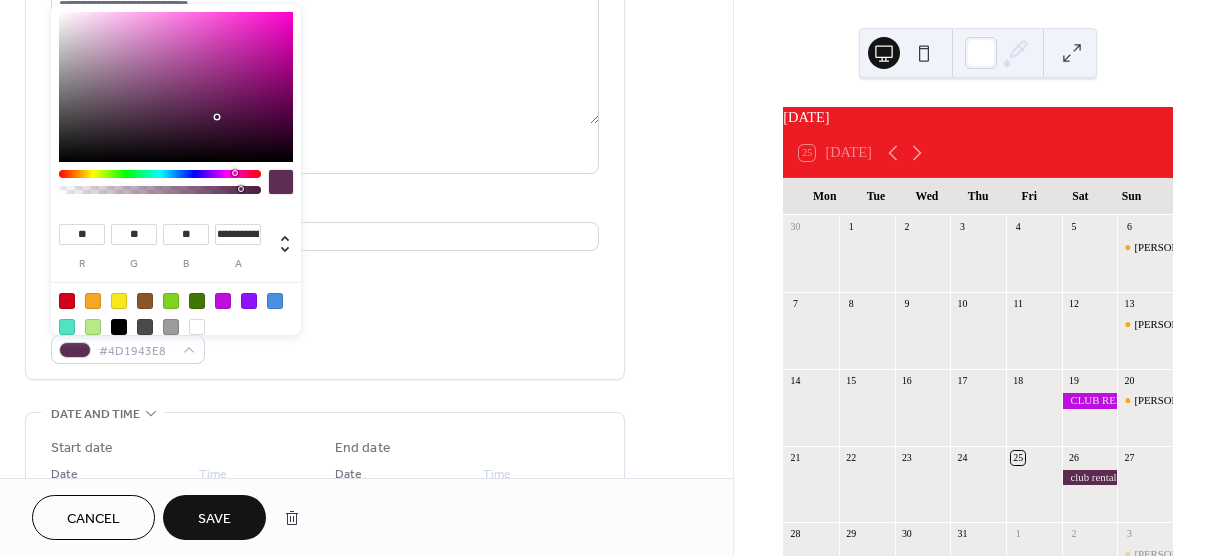 click at bounding box center (223, 301) 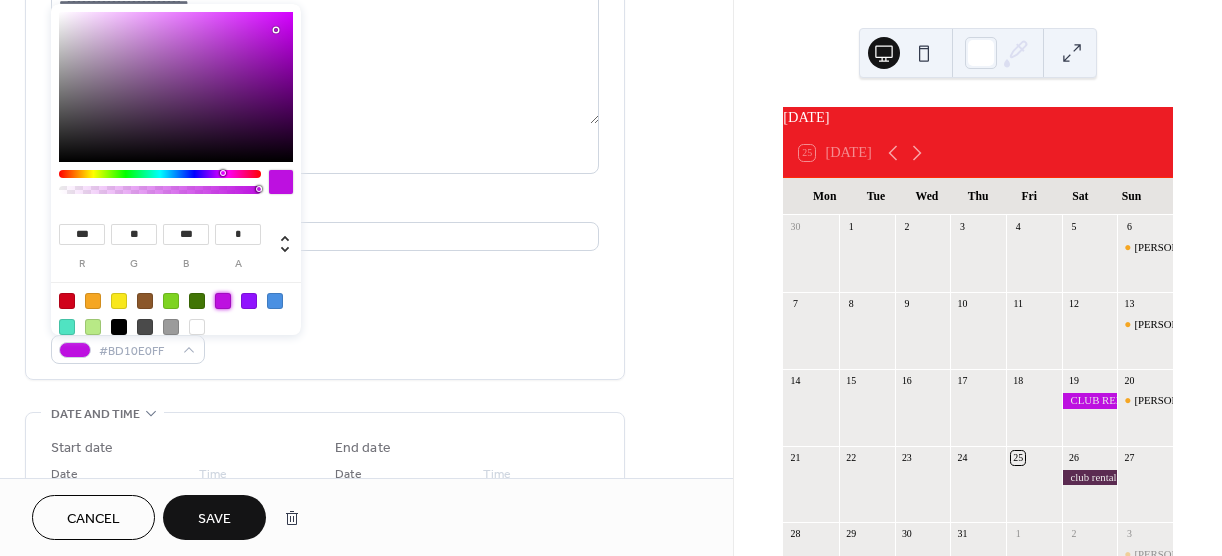 click on "Save" at bounding box center (214, 519) 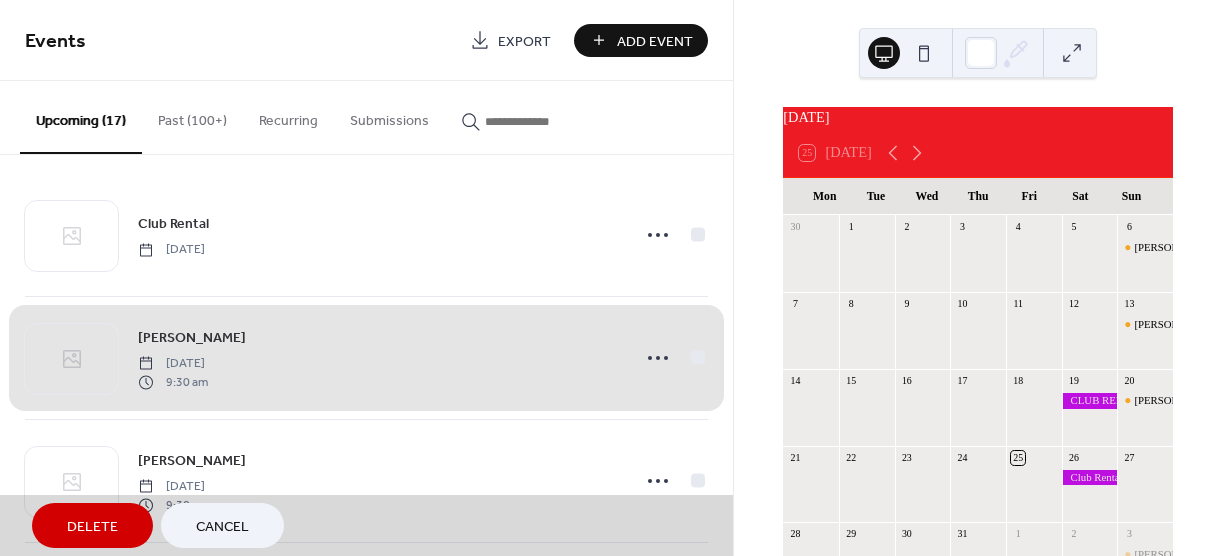 scroll, scrollTop: 0, scrollLeft: 0, axis: both 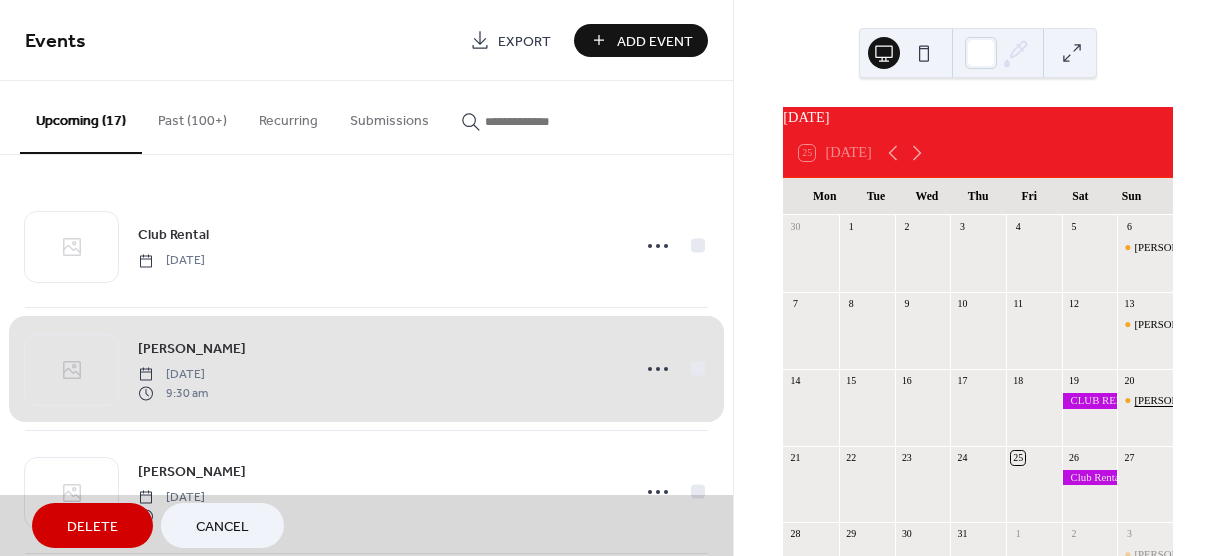 click on "[PERSON_NAME]" at bounding box center (1177, 400) 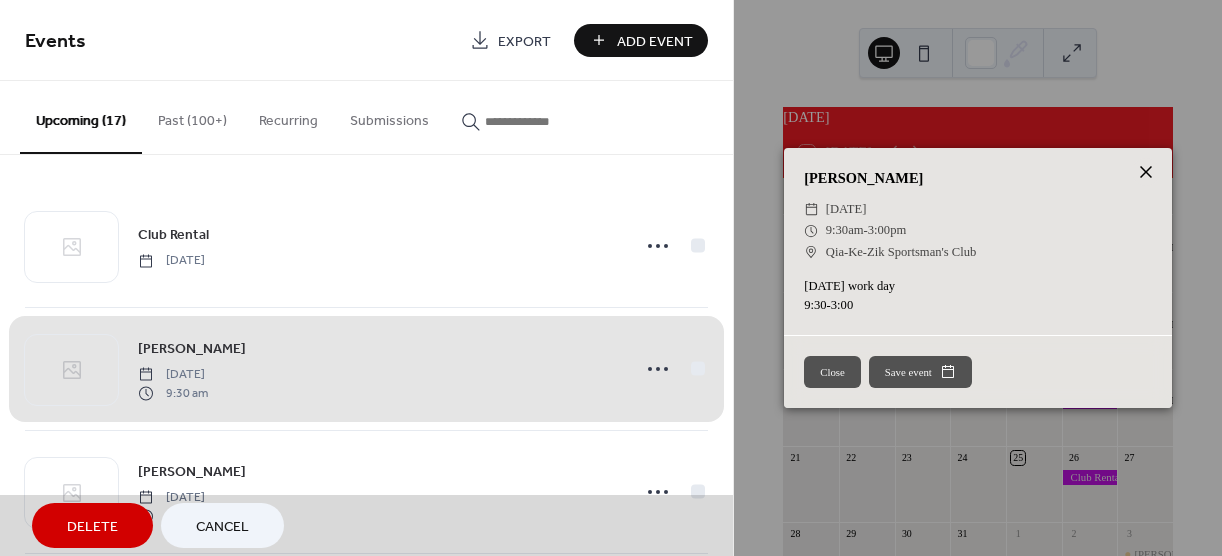 click 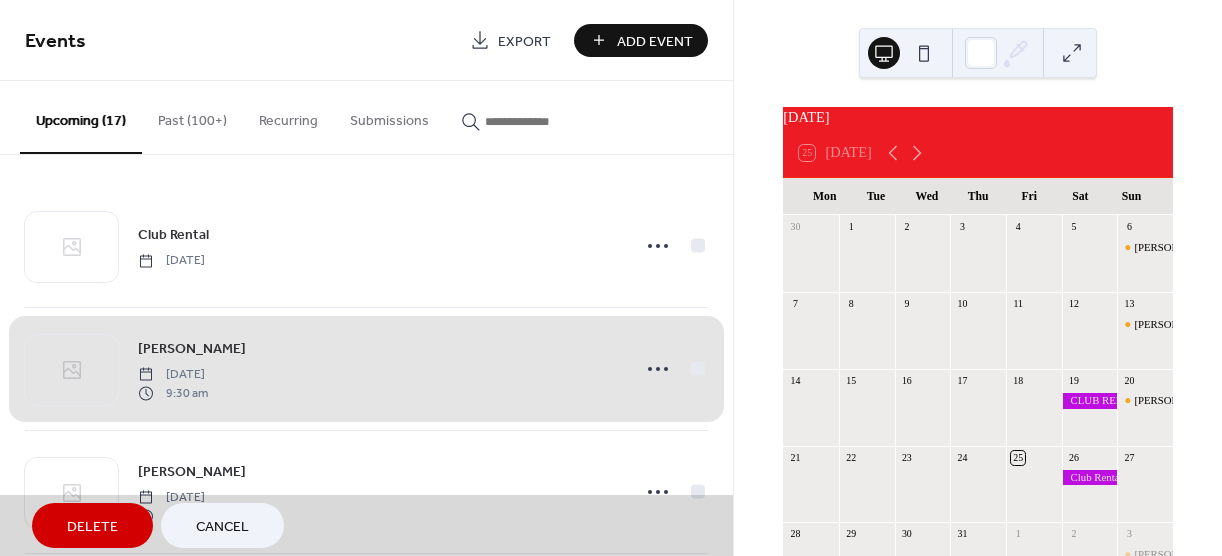 click at bounding box center (1145, 493) 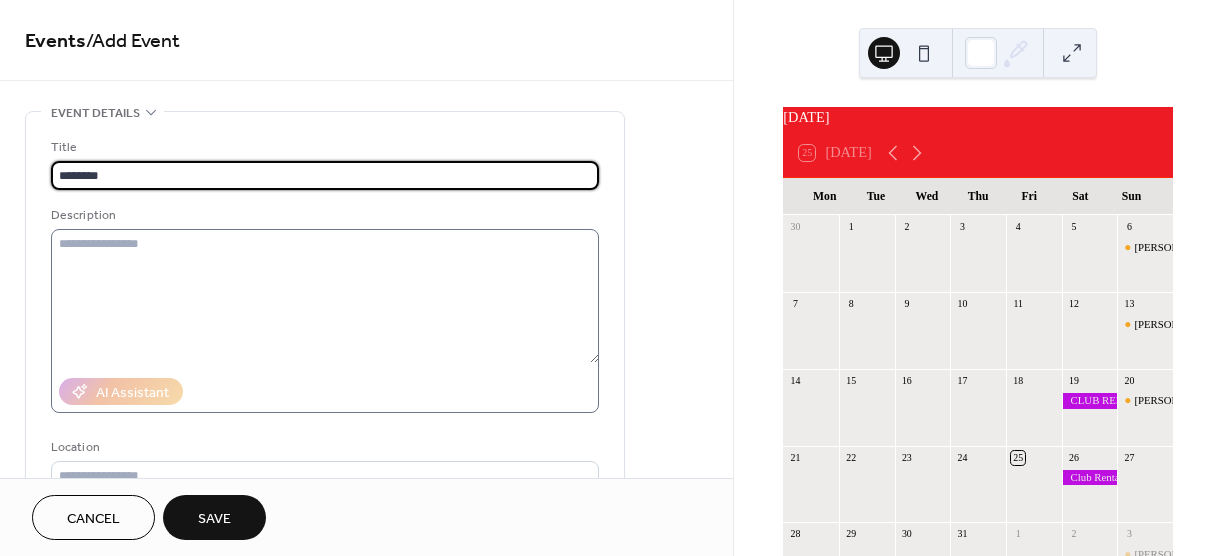 type on "********" 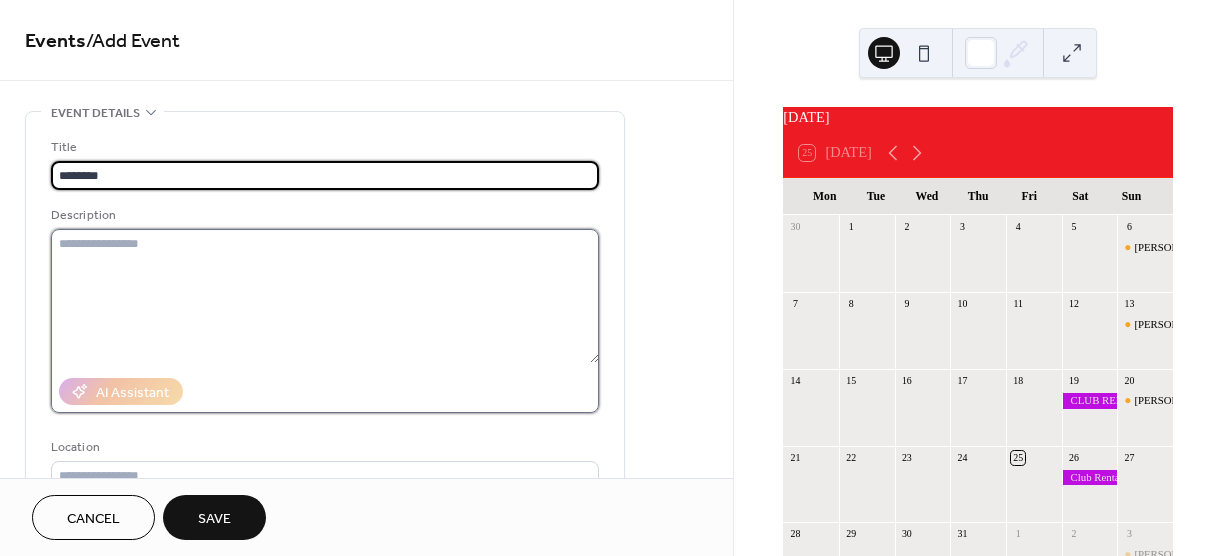 click at bounding box center [325, 296] 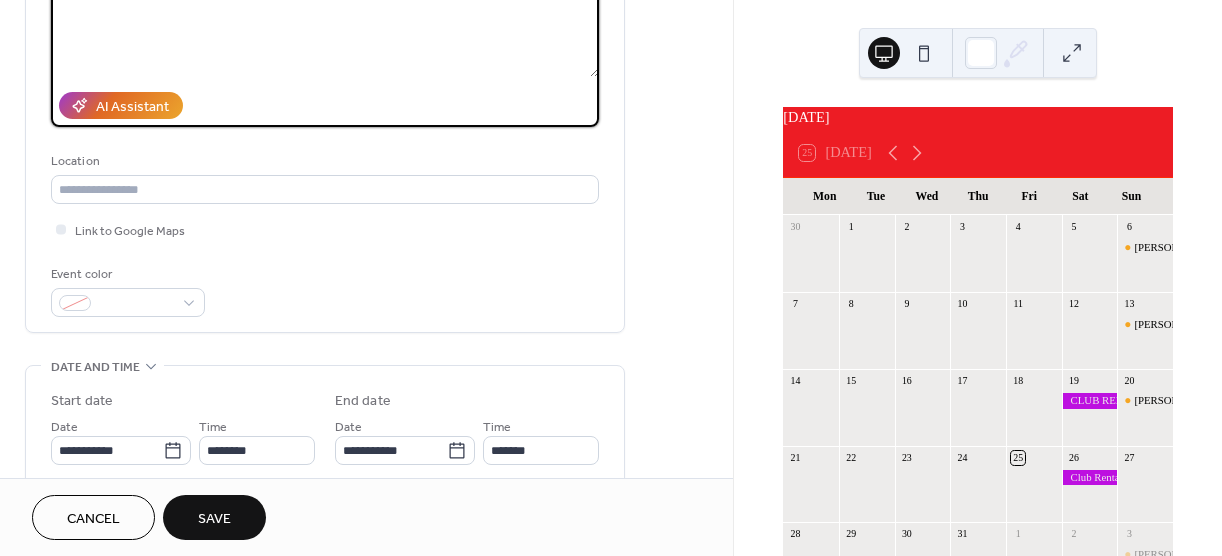 scroll, scrollTop: 287, scrollLeft: 0, axis: vertical 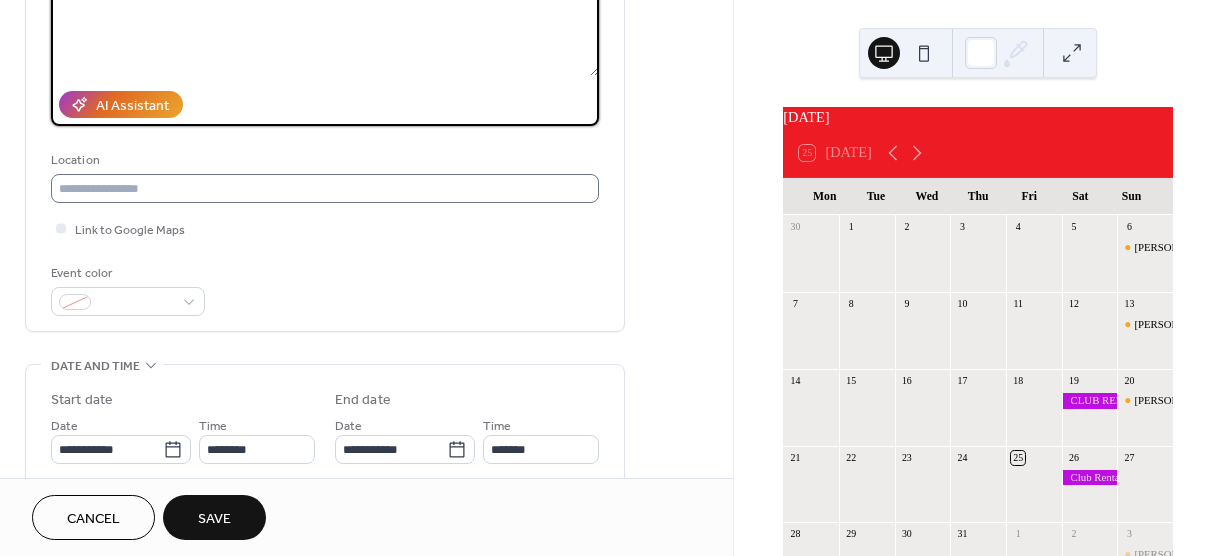 type on "**********" 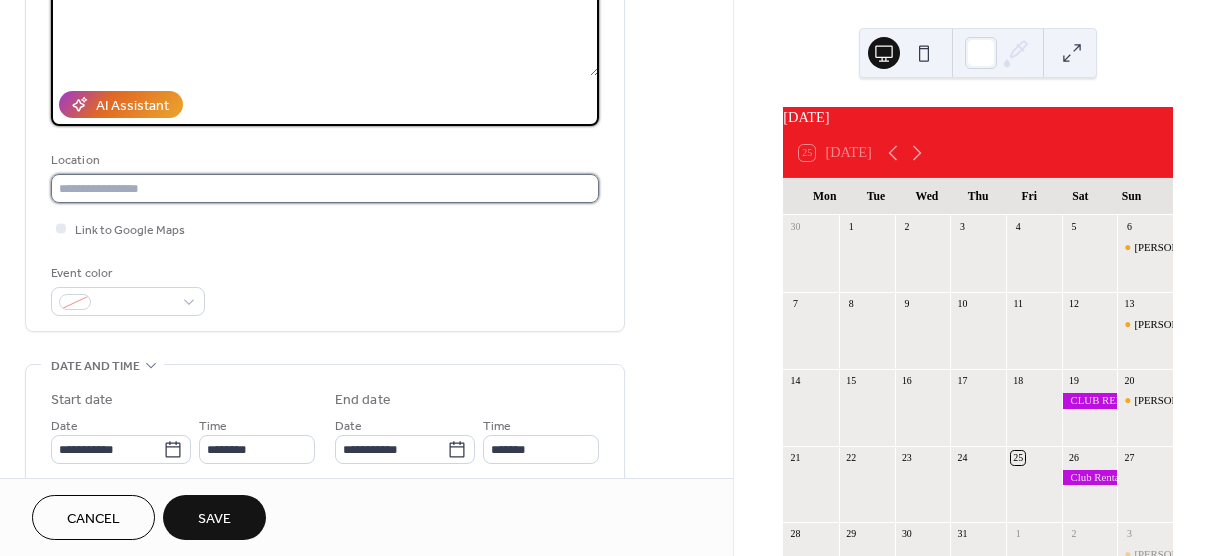 click at bounding box center [325, 188] 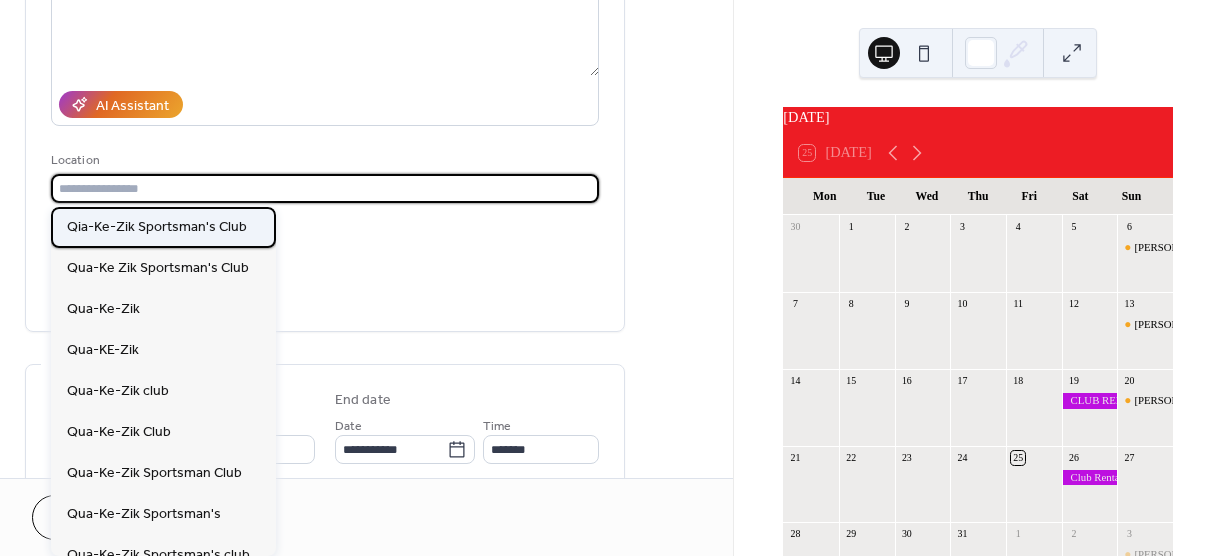 click on "Qia-Ke-Zik Sportsman's Club" at bounding box center (163, 227) 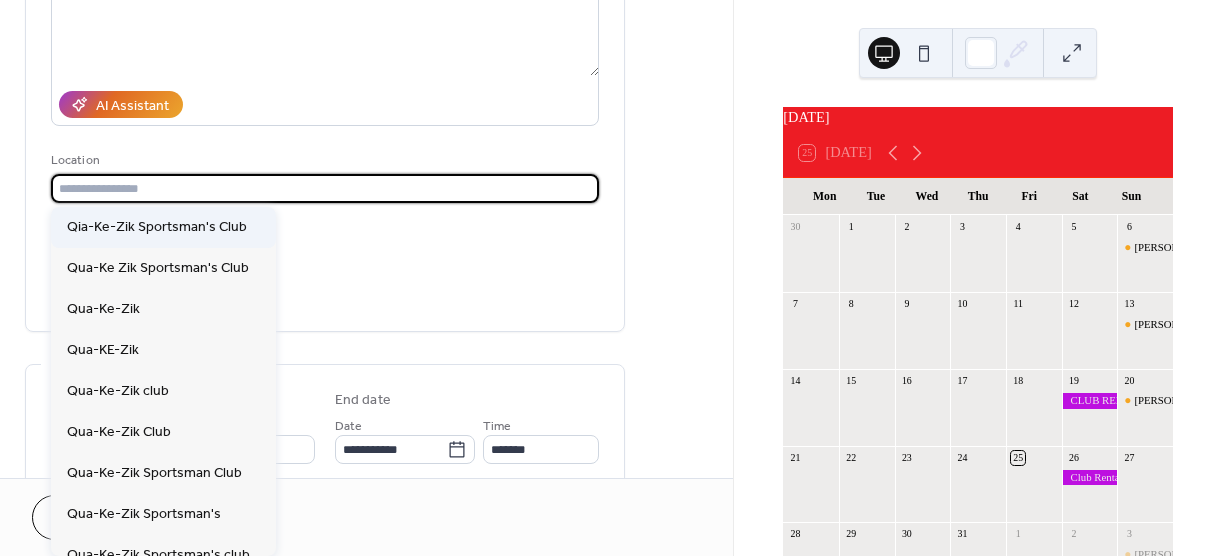 type on "**********" 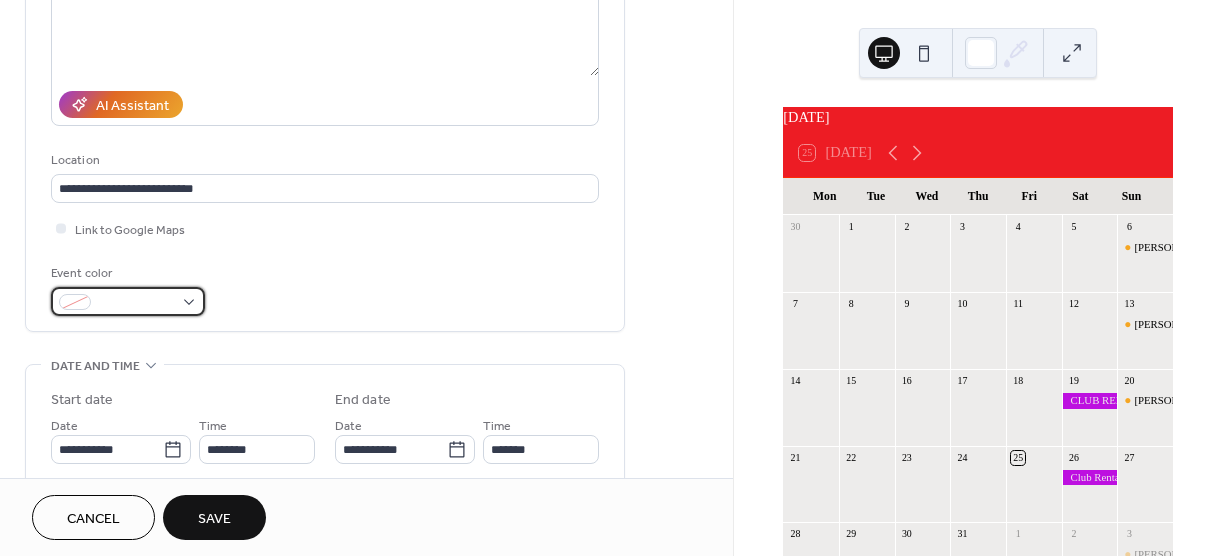 click at bounding box center [128, 301] 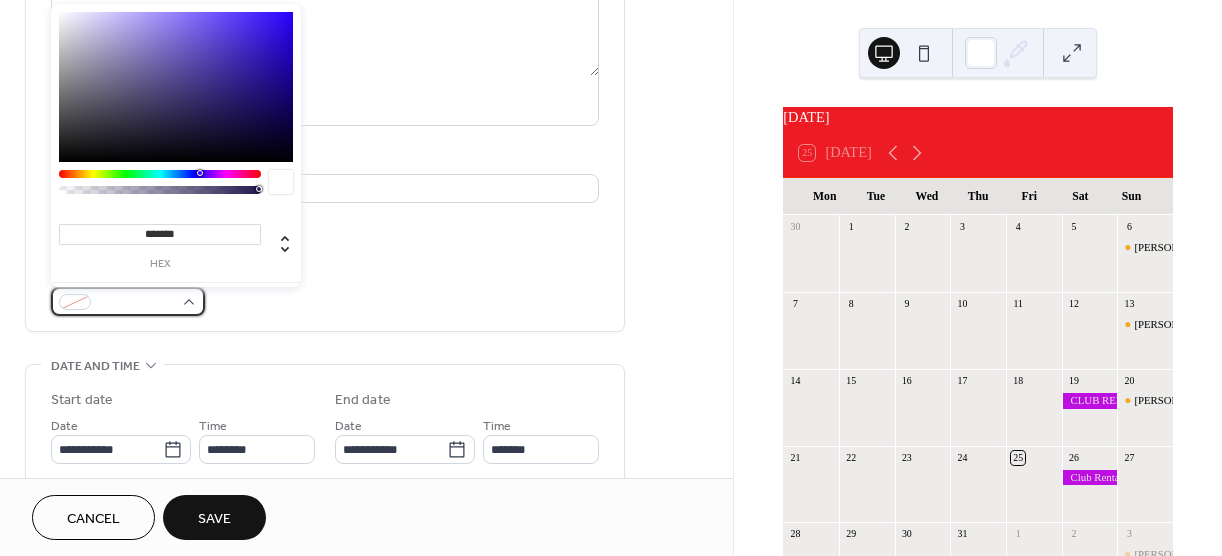 click at bounding box center (128, 301) 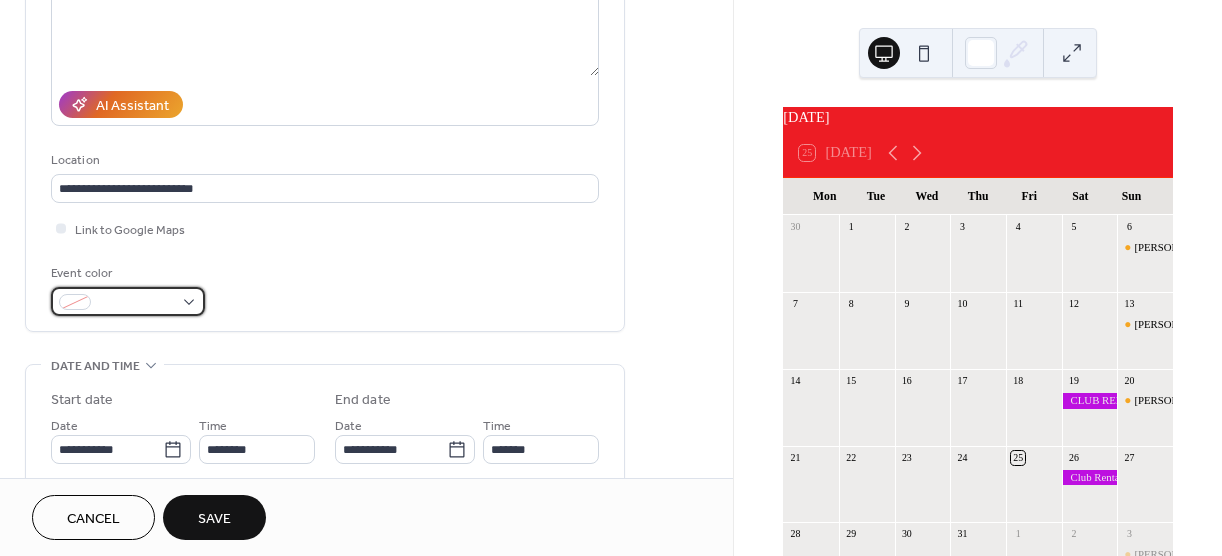 click at bounding box center [128, 301] 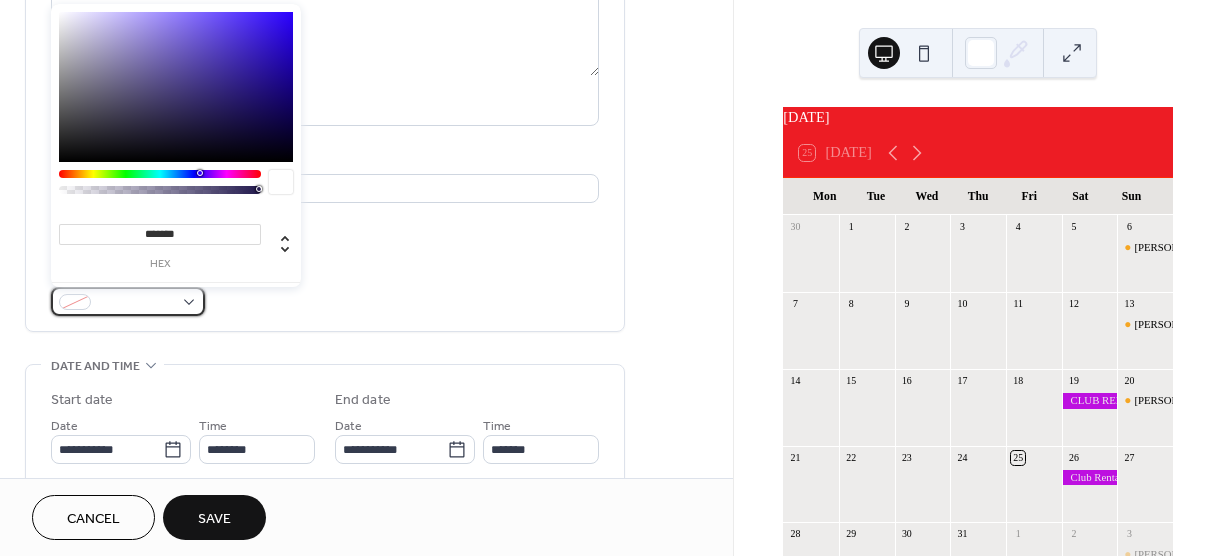 click at bounding box center (128, 301) 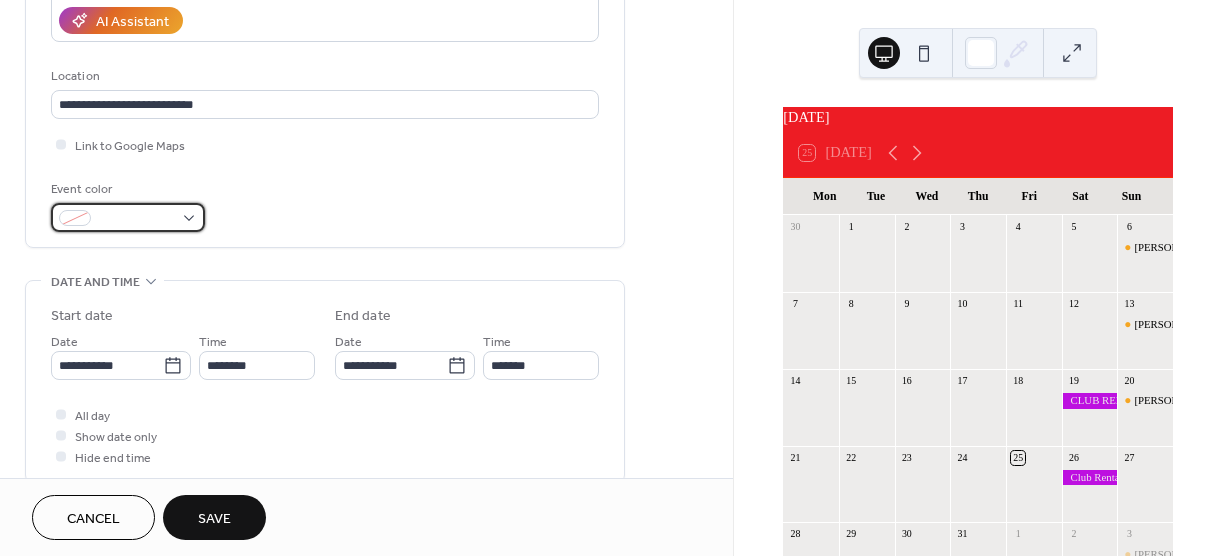 scroll, scrollTop: 373, scrollLeft: 0, axis: vertical 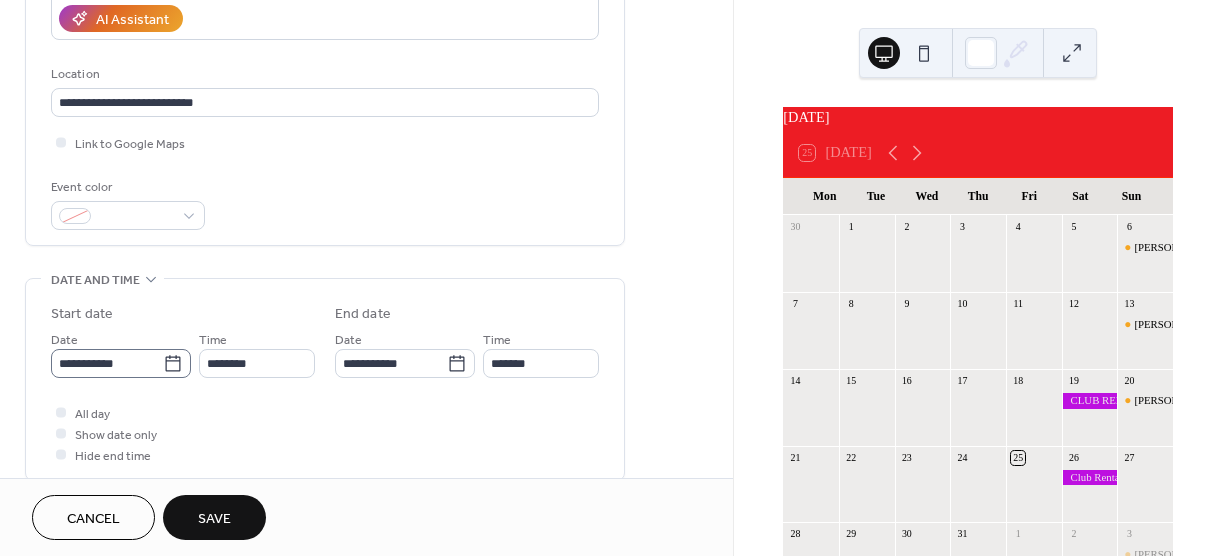 click 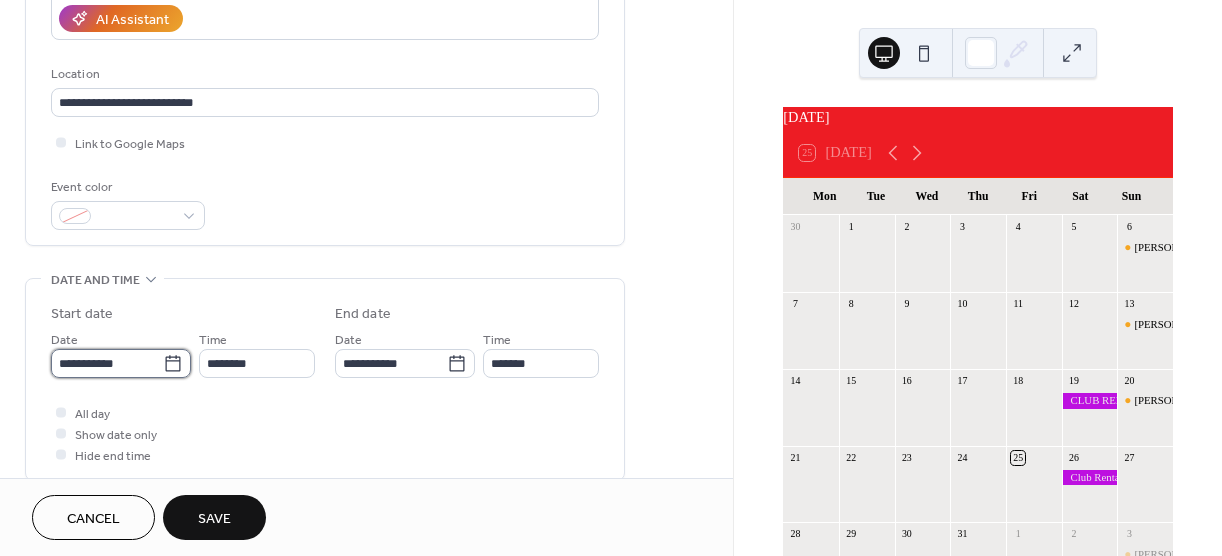 click on "**********" at bounding box center [107, 363] 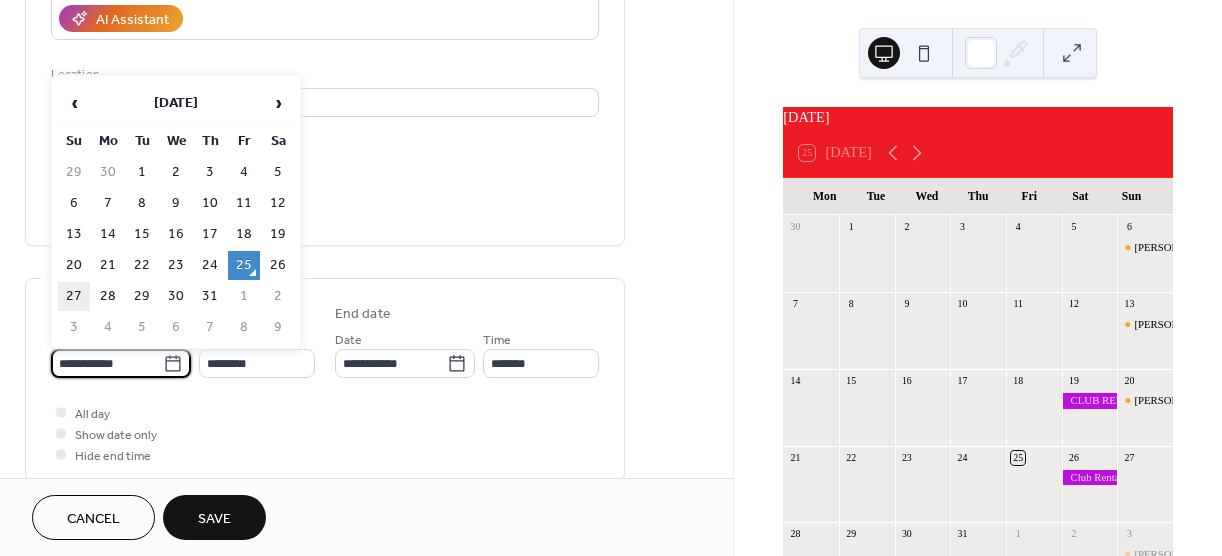 click on "27" at bounding box center (74, 296) 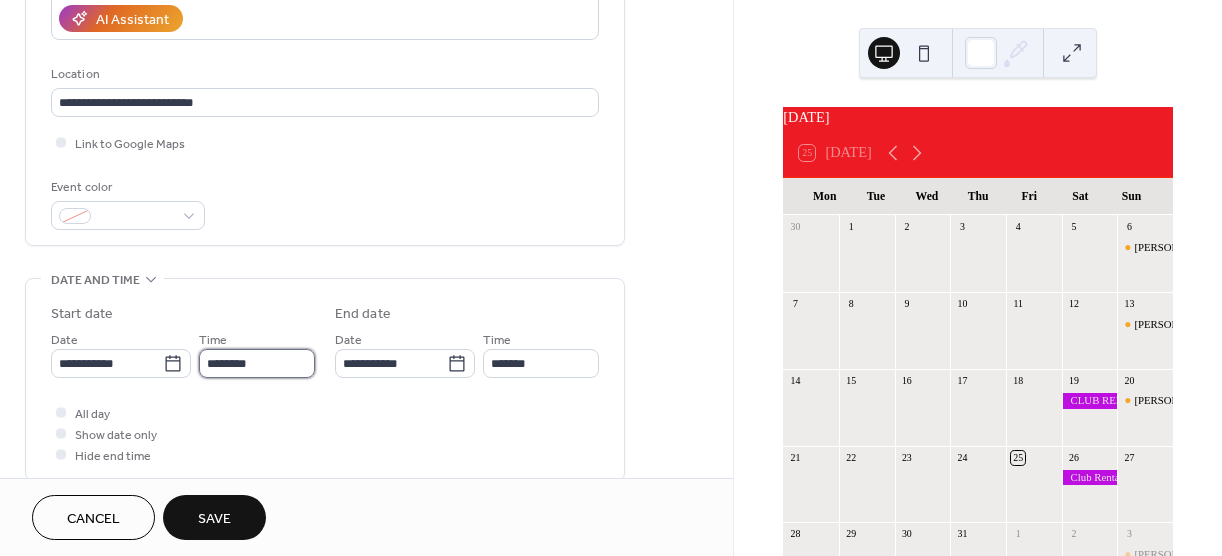 click on "********" at bounding box center (257, 363) 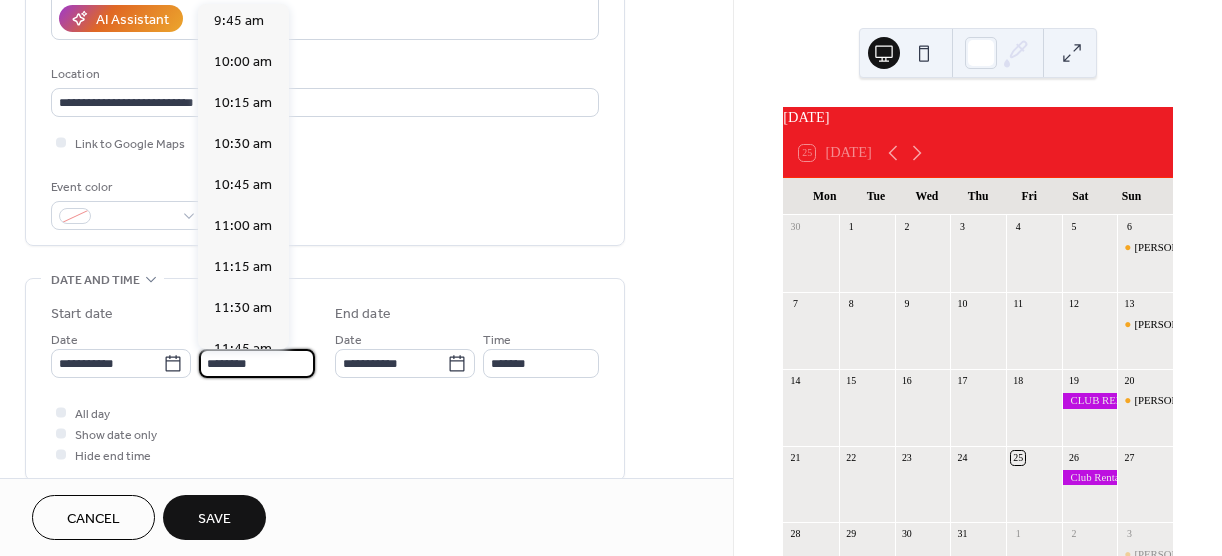 scroll, scrollTop: 1595, scrollLeft: 0, axis: vertical 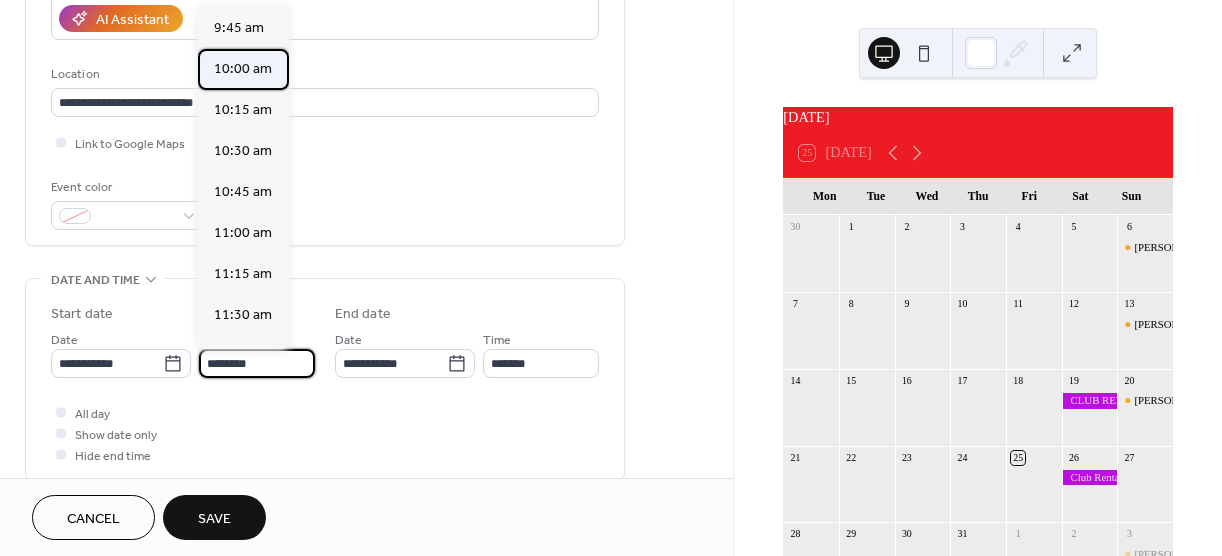 click on "10:00 am" at bounding box center (243, 69) 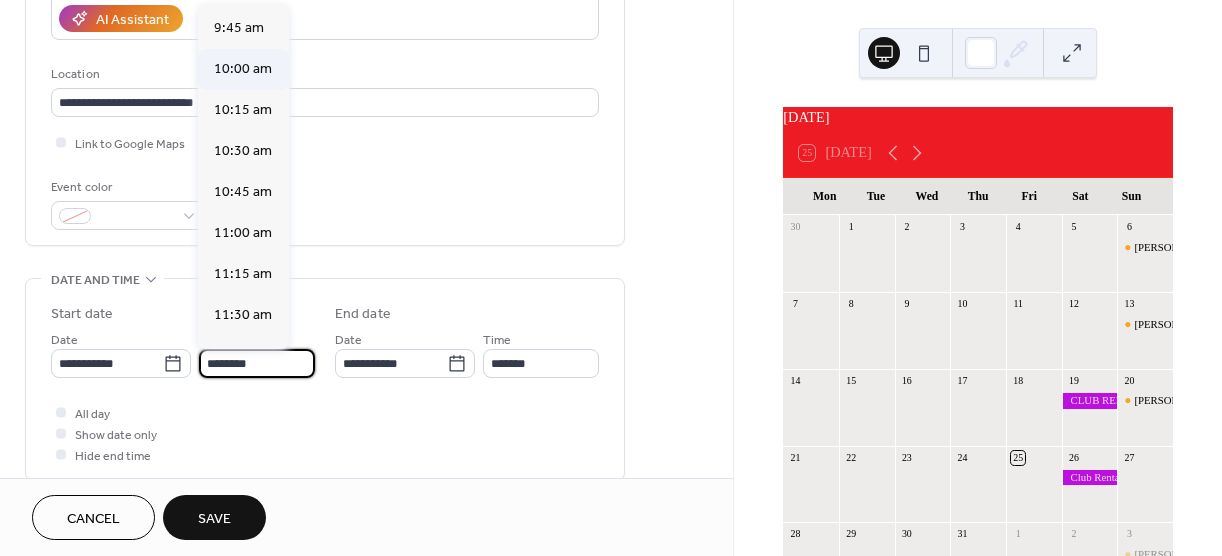type on "********" 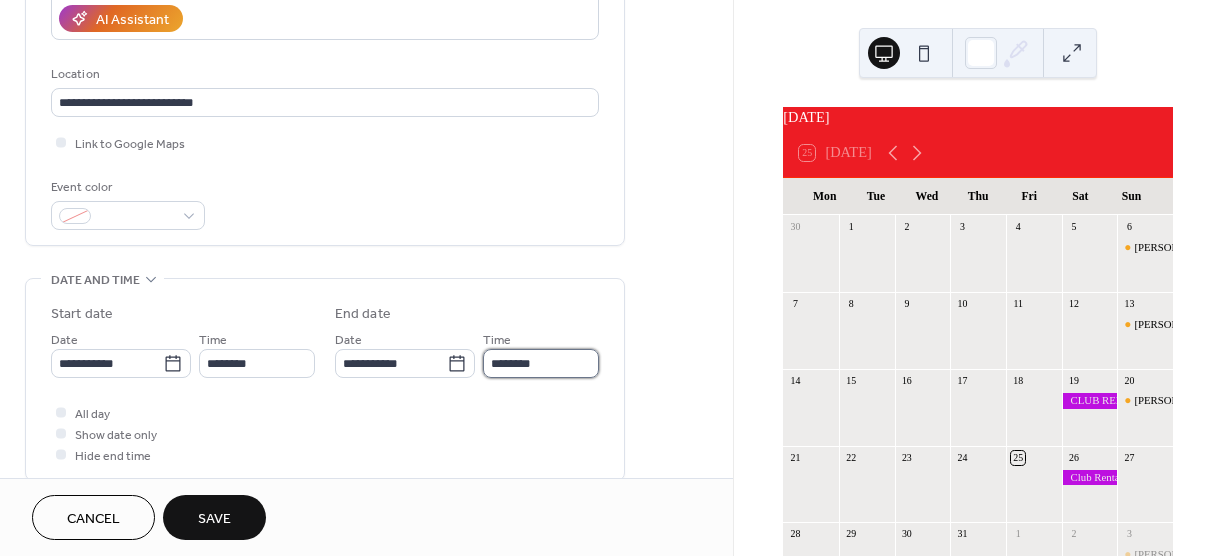 click on "********" at bounding box center (541, 363) 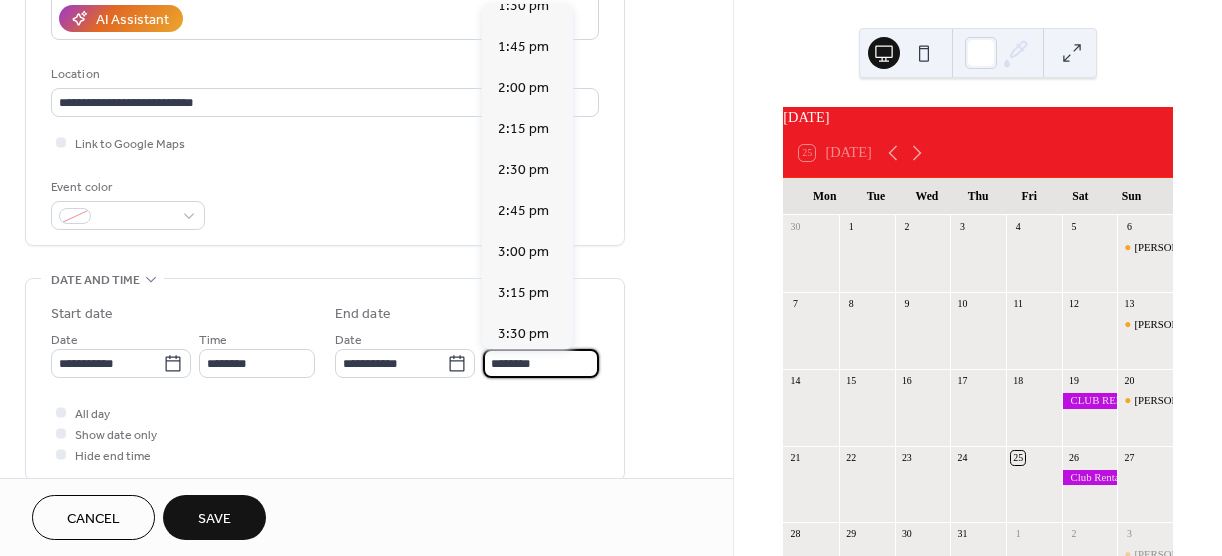 scroll, scrollTop: 552, scrollLeft: 0, axis: vertical 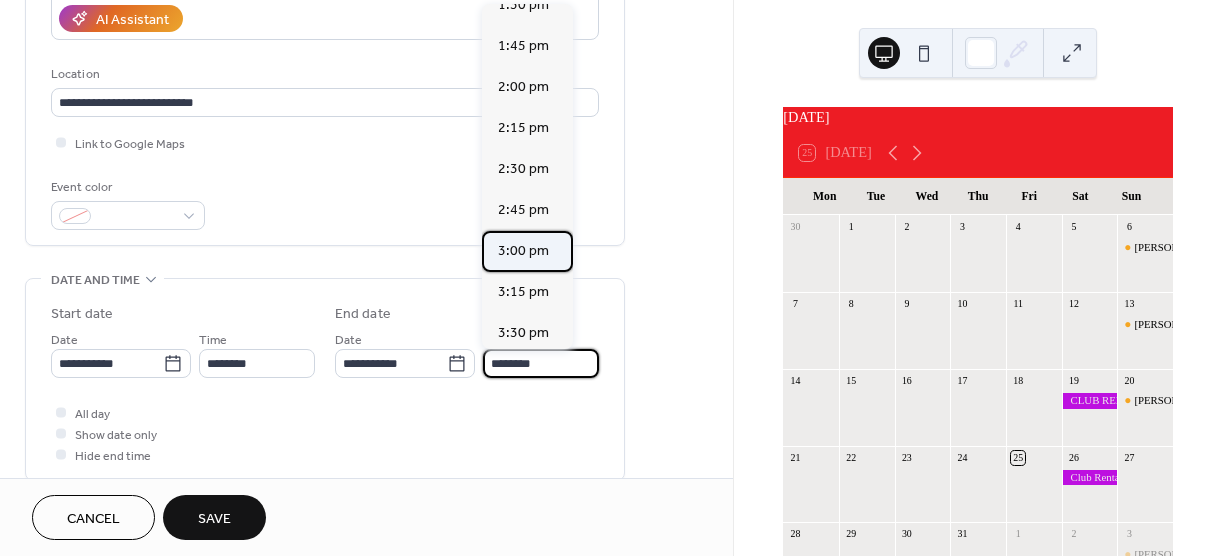 click on "3:00 pm" at bounding box center [523, 251] 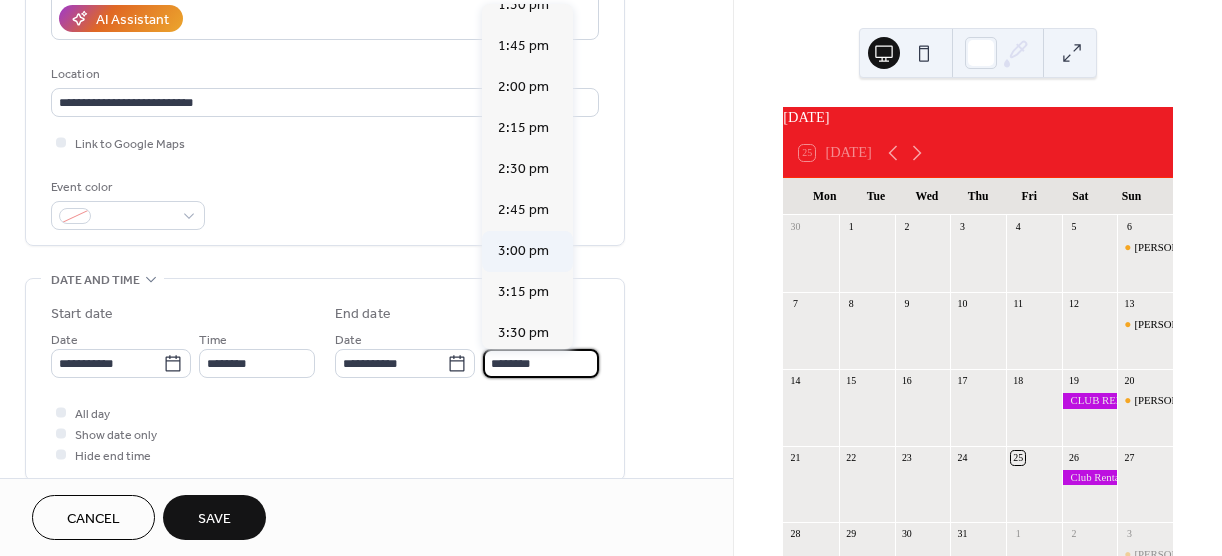 type on "*******" 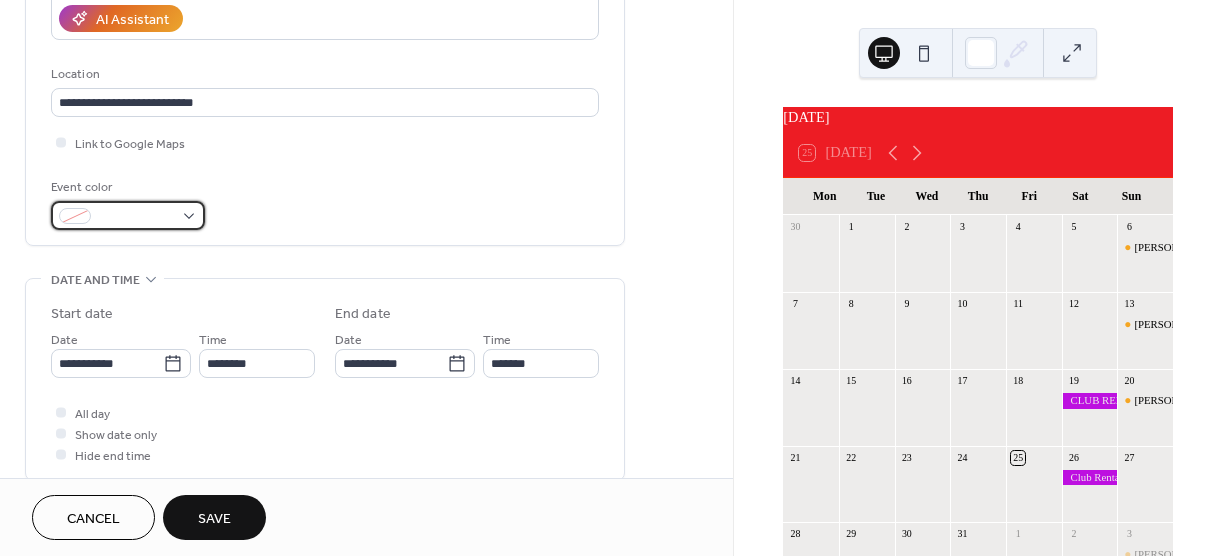 click at bounding box center (75, 216) 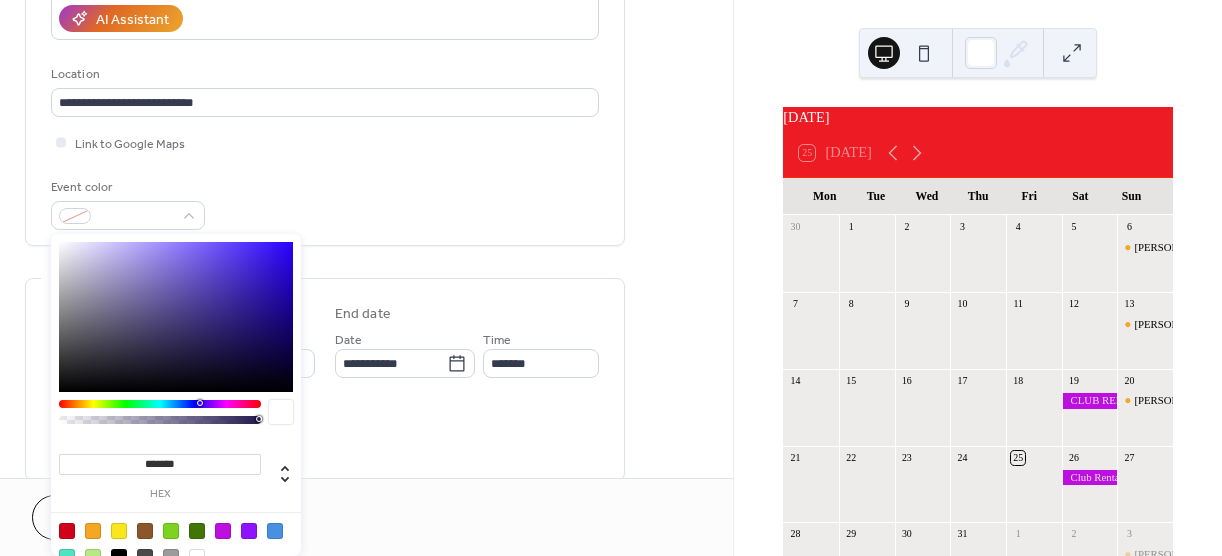 click at bounding box center (93, 531) 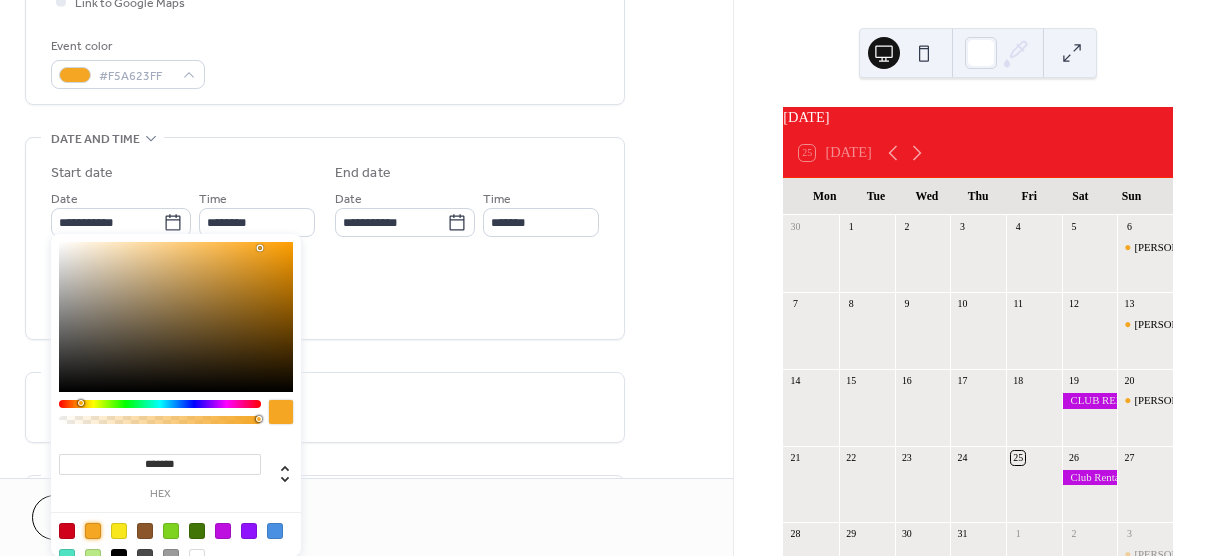 scroll, scrollTop: 513, scrollLeft: 0, axis: vertical 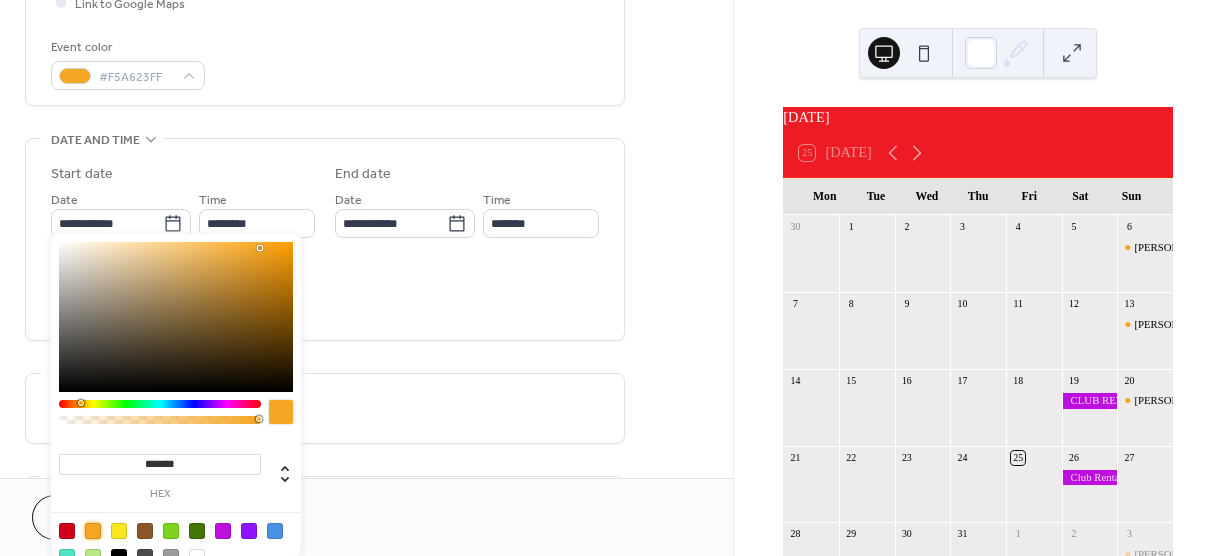 click on "**********" at bounding box center (325, 197) 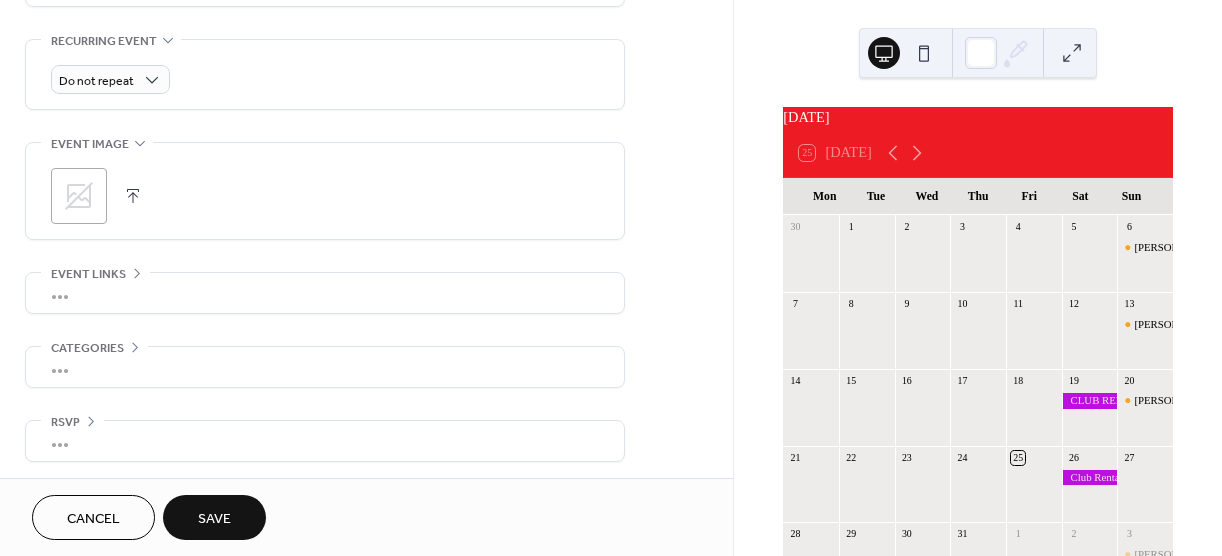 scroll, scrollTop: 851, scrollLeft: 0, axis: vertical 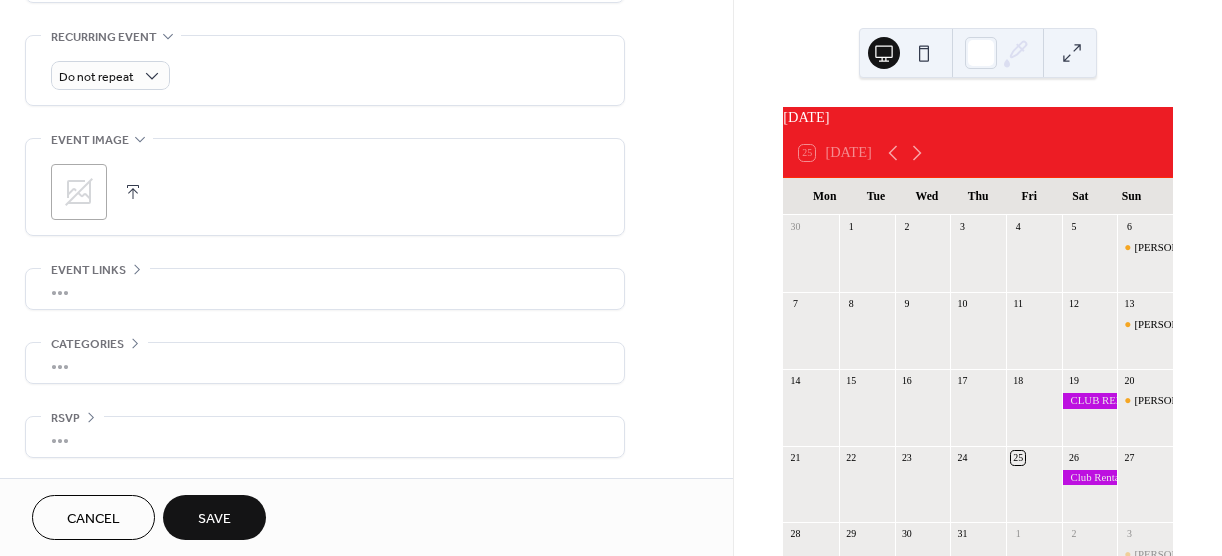 click on "Save" at bounding box center (214, 517) 